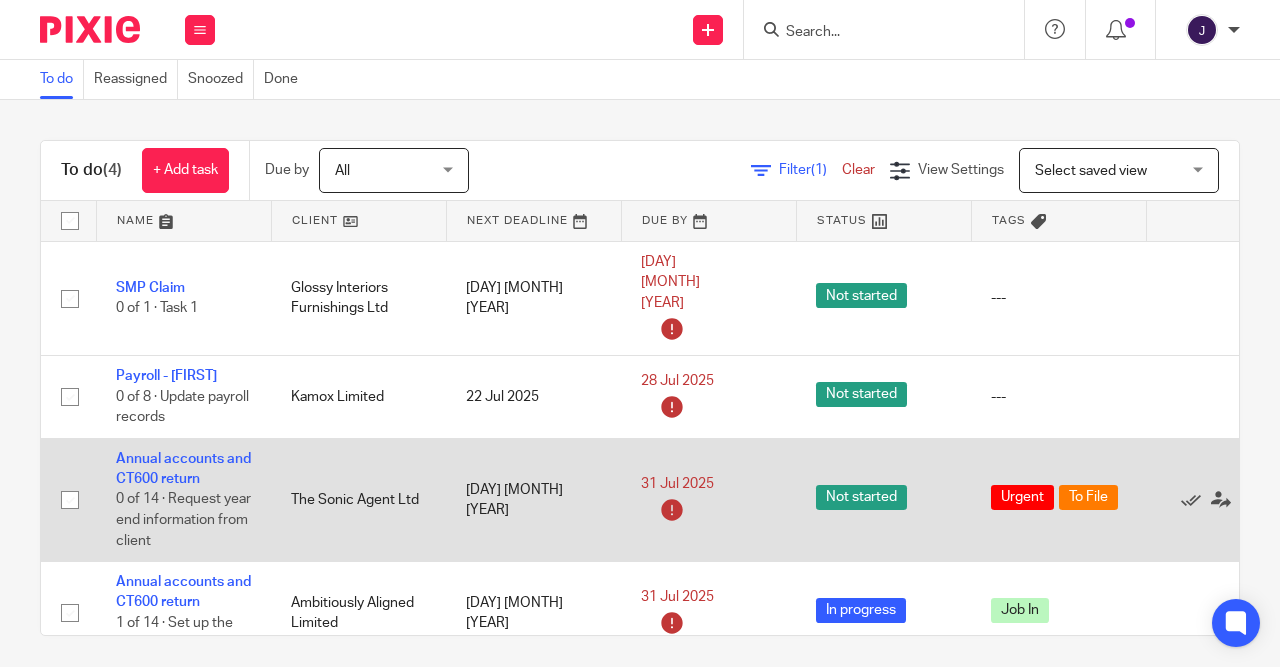 scroll, scrollTop: 0, scrollLeft: 0, axis: both 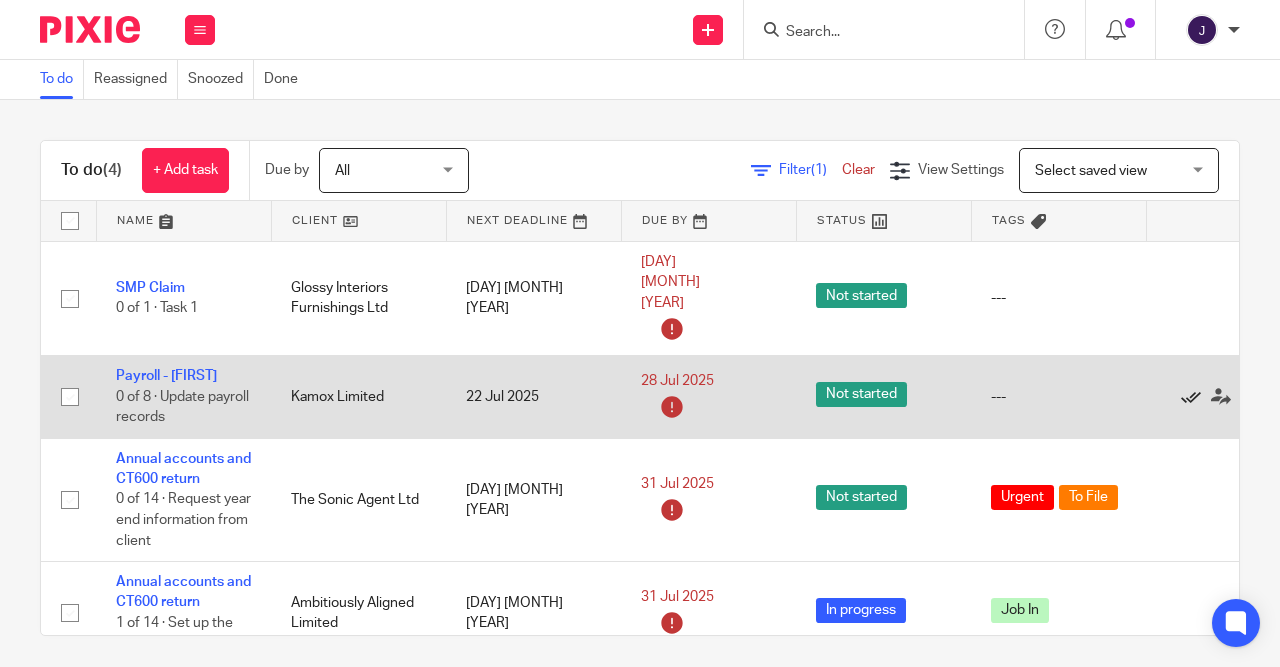 click at bounding box center (1191, 397) 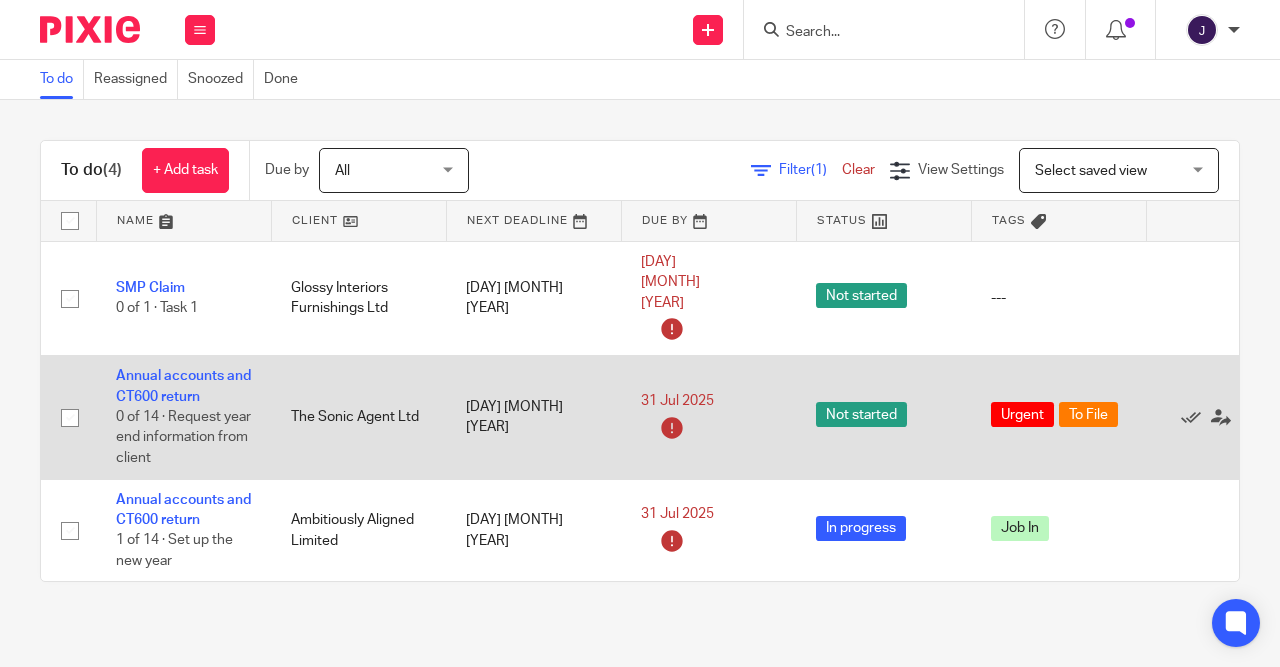 scroll, scrollTop: 0, scrollLeft: 0, axis: both 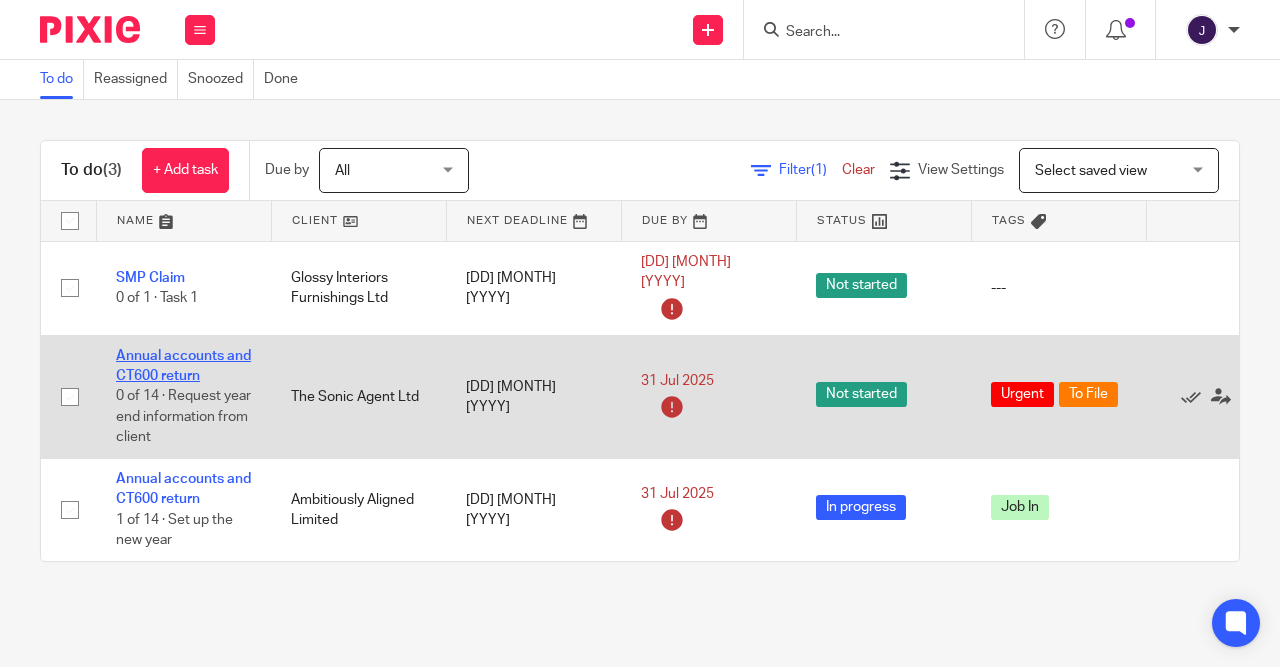 click on "Annual accounts and CT600 return" at bounding box center (183, 366) 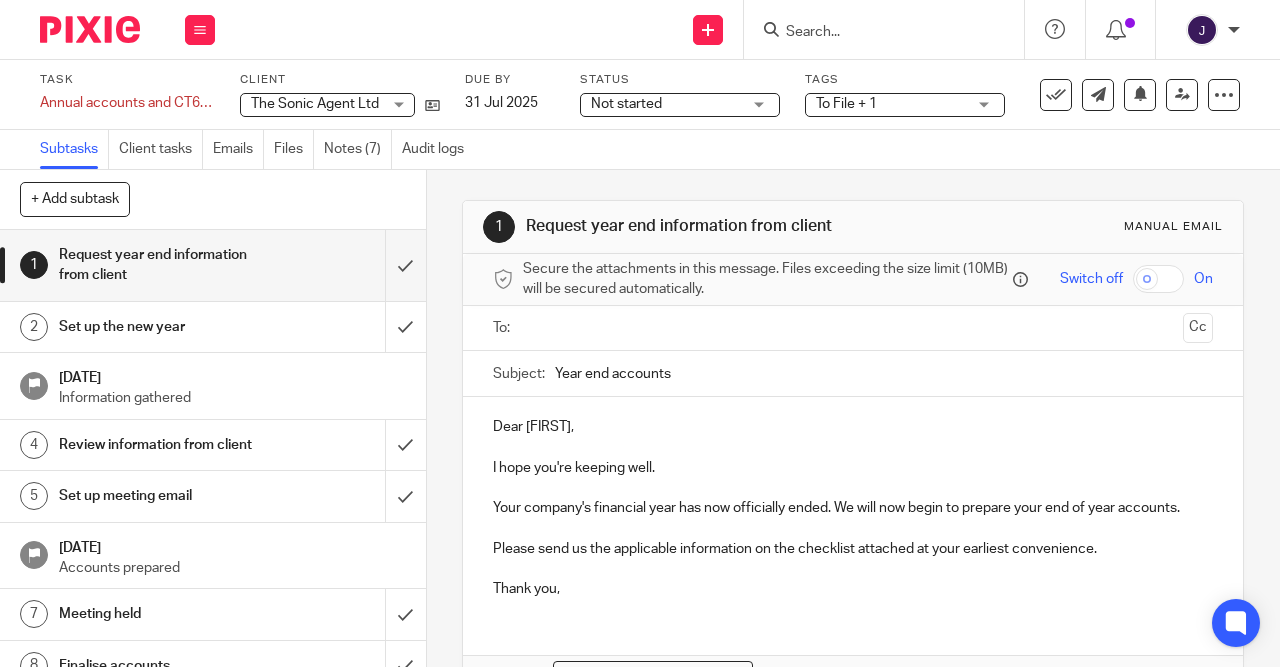 click on "Files" at bounding box center (294, 149) 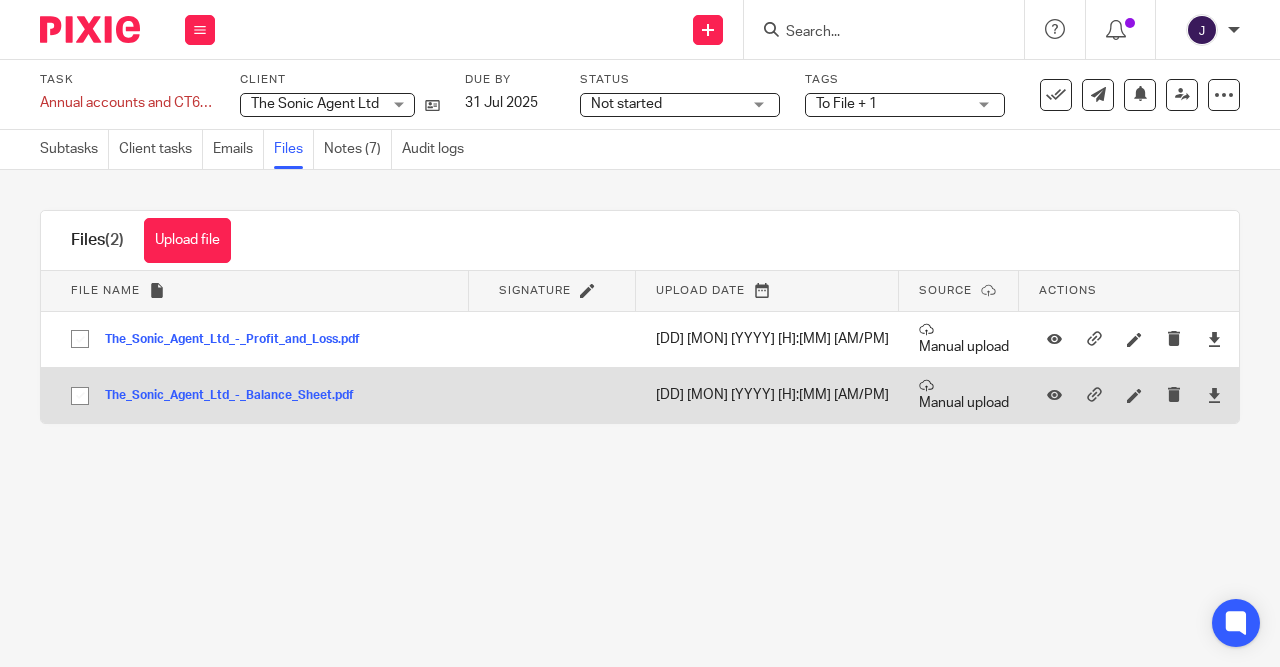 scroll, scrollTop: 0, scrollLeft: 0, axis: both 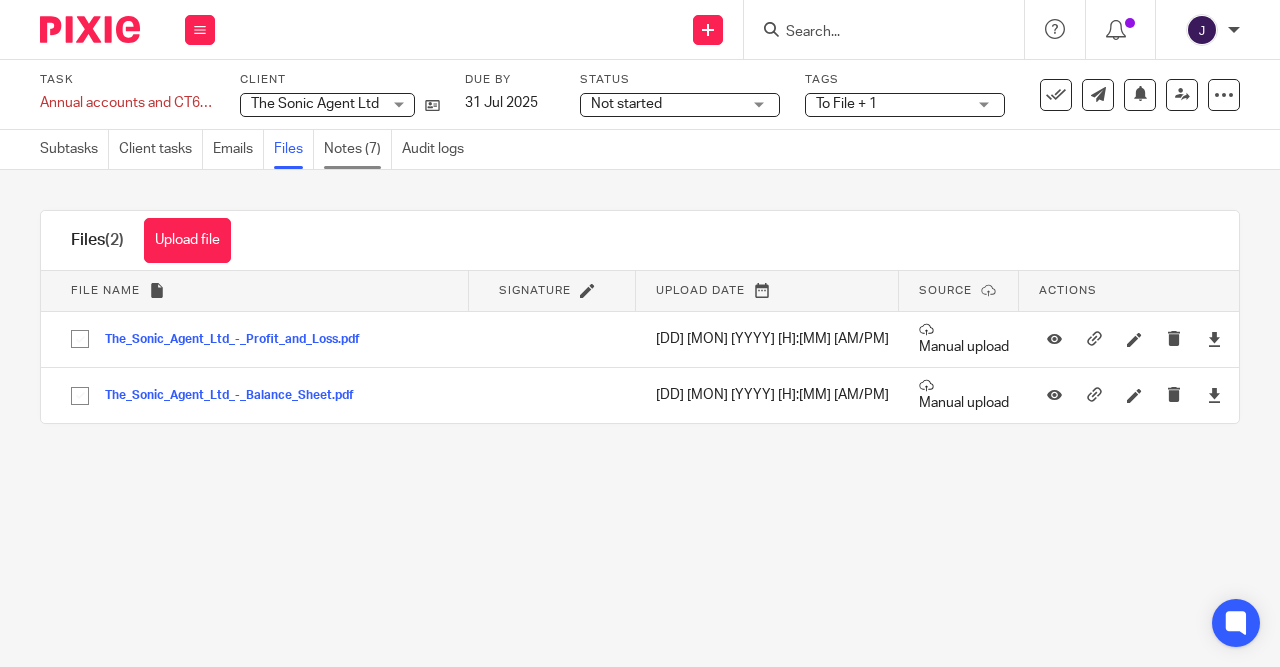 click on "Notes (7)" at bounding box center [358, 149] 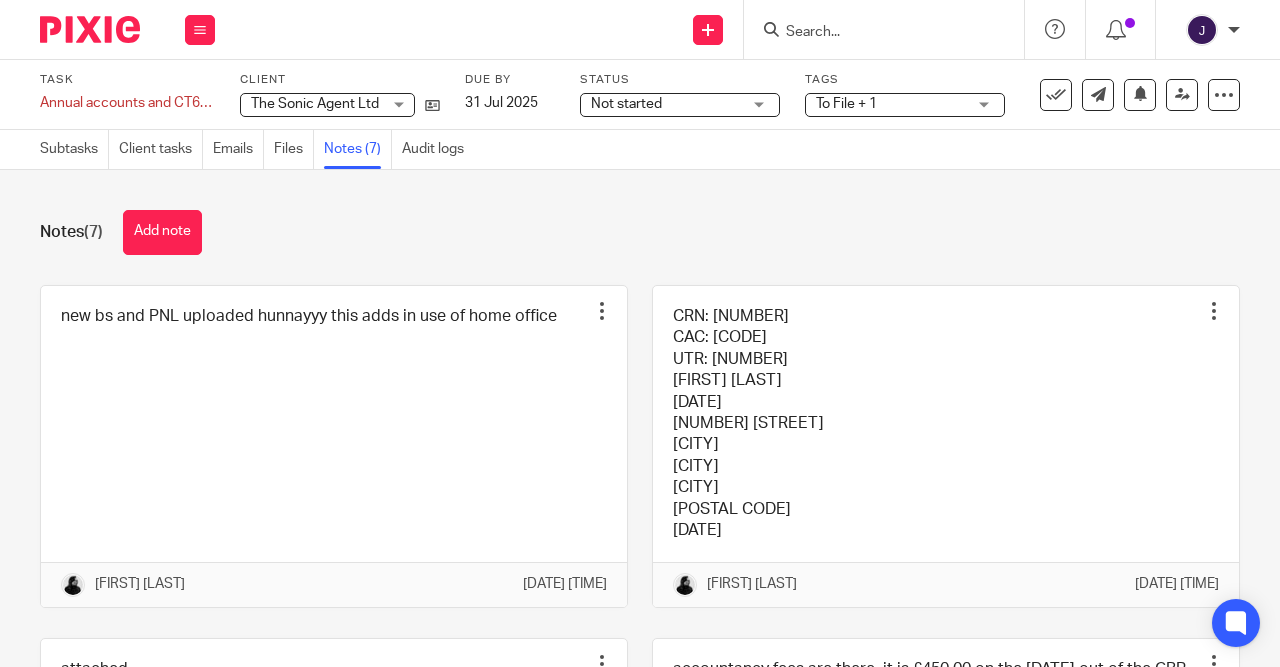 scroll, scrollTop: 0, scrollLeft: 0, axis: both 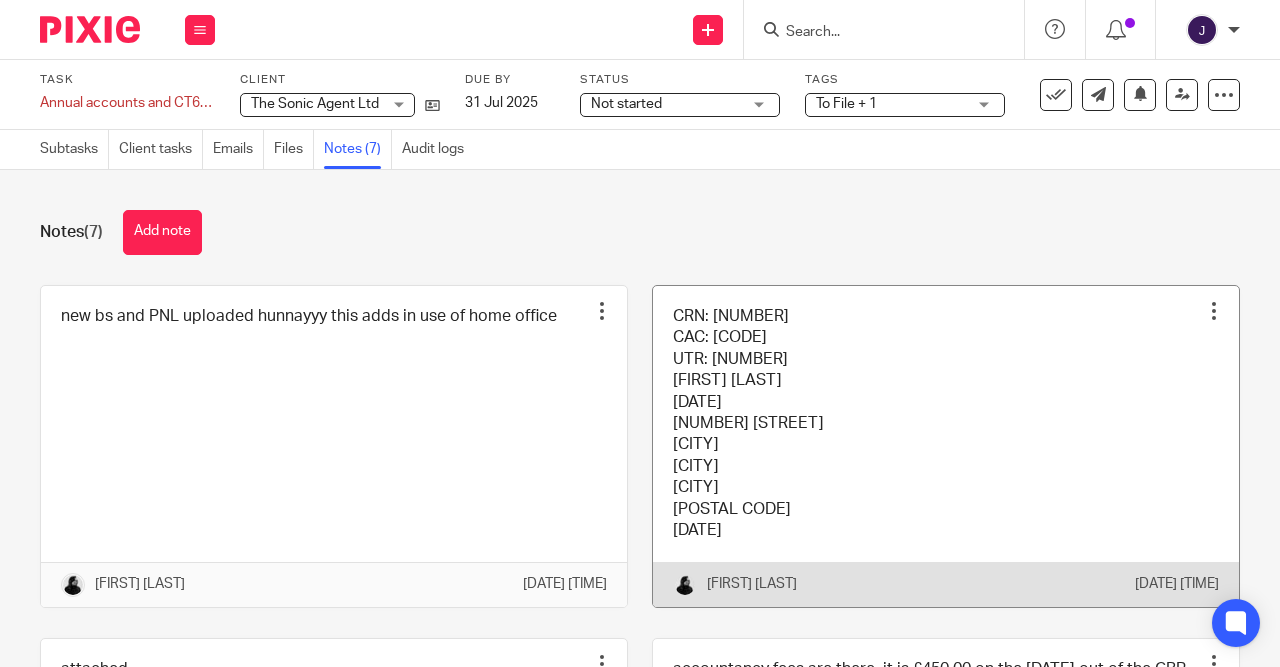 click at bounding box center [946, 446] 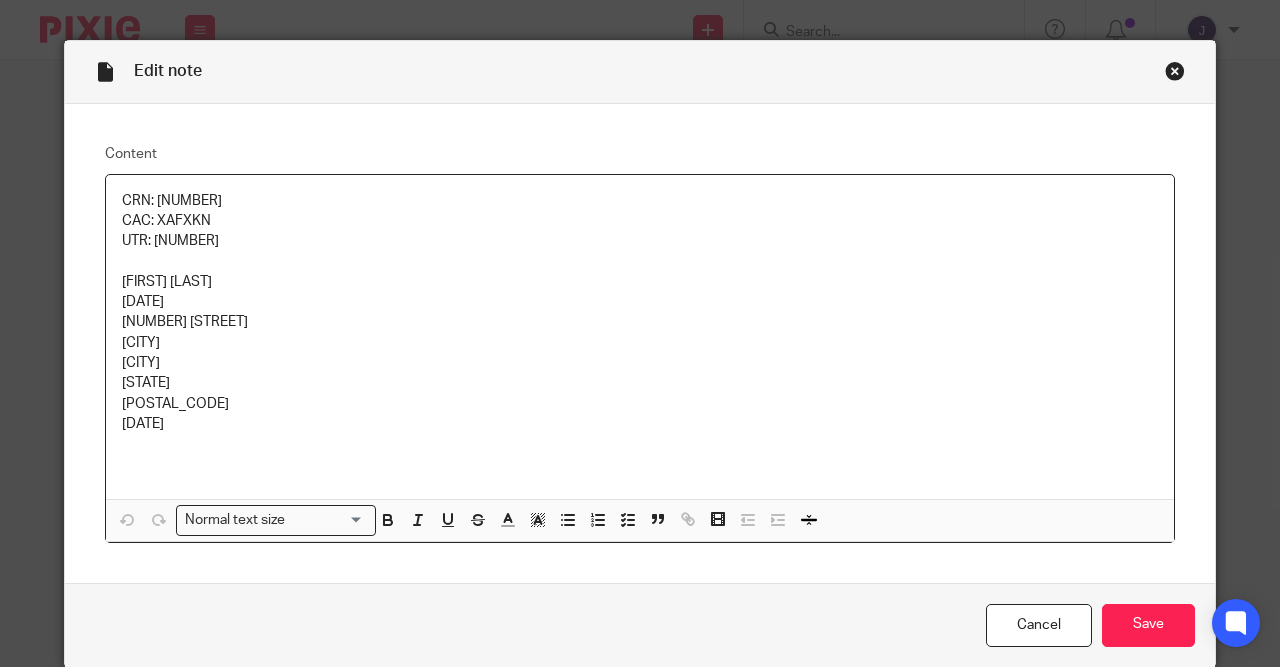 scroll, scrollTop: 0, scrollLeft: 0, axis: both 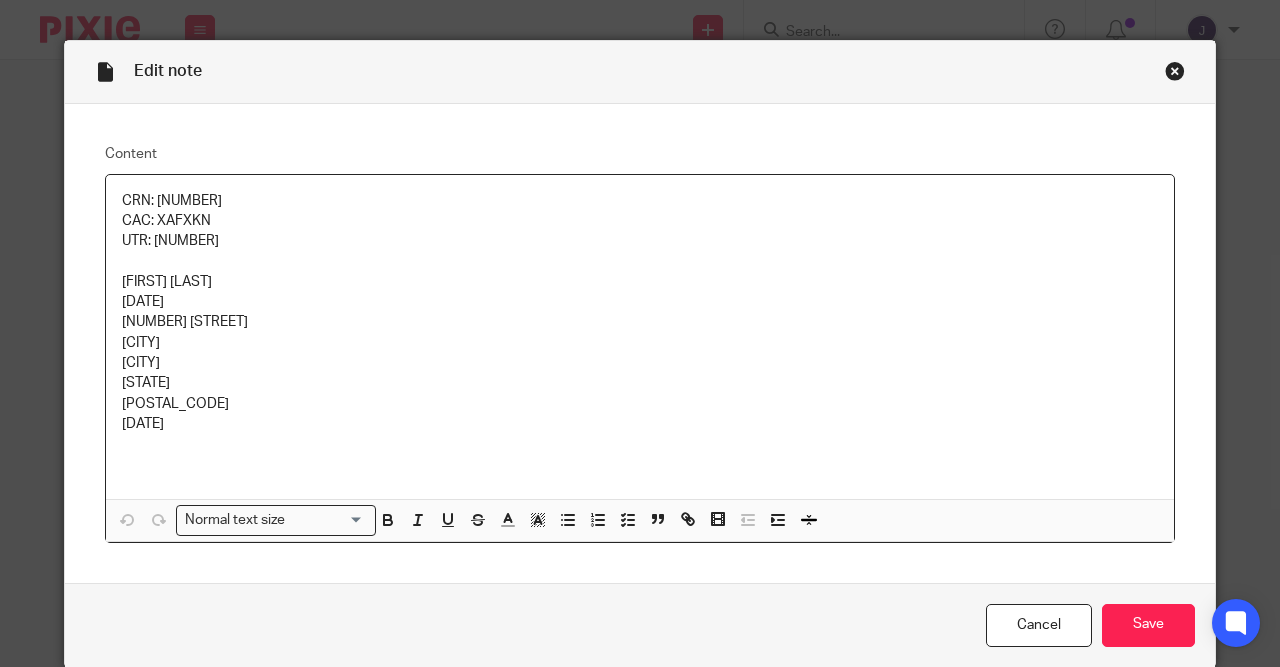 drag, startPoint x: 145, startPoint y: 238, endPoint x: 259, endPoint y: 242, distance: 114.07015 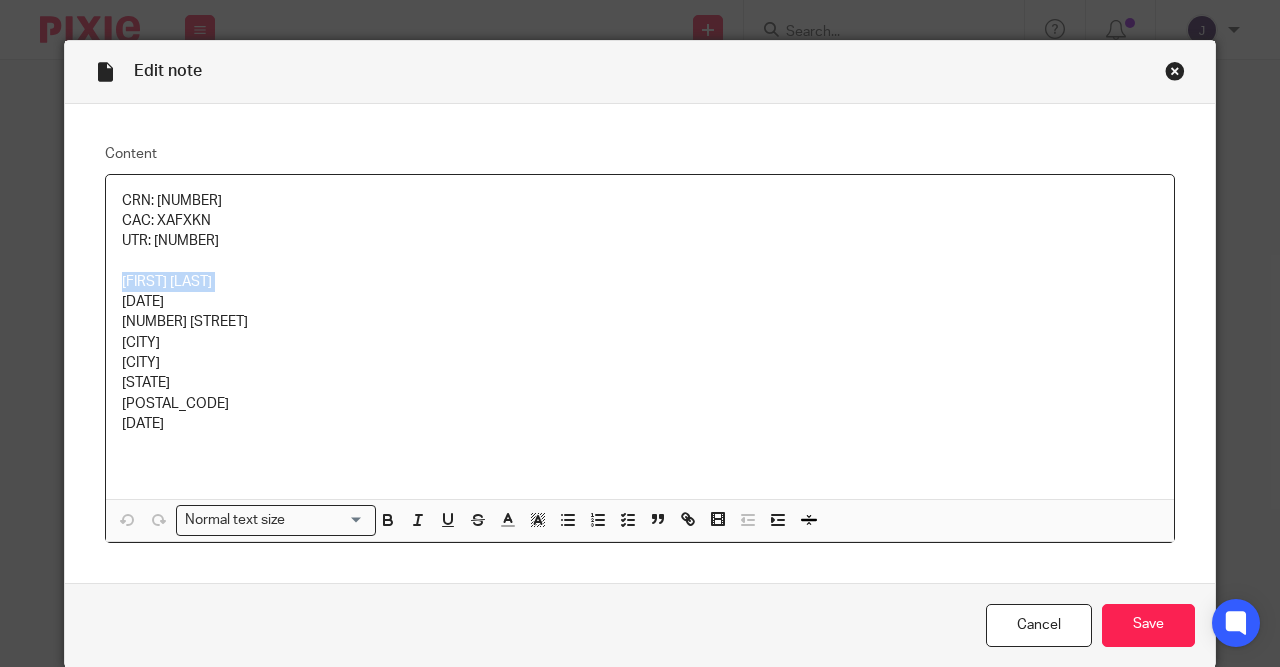 copy on "Kristyna Thandi" 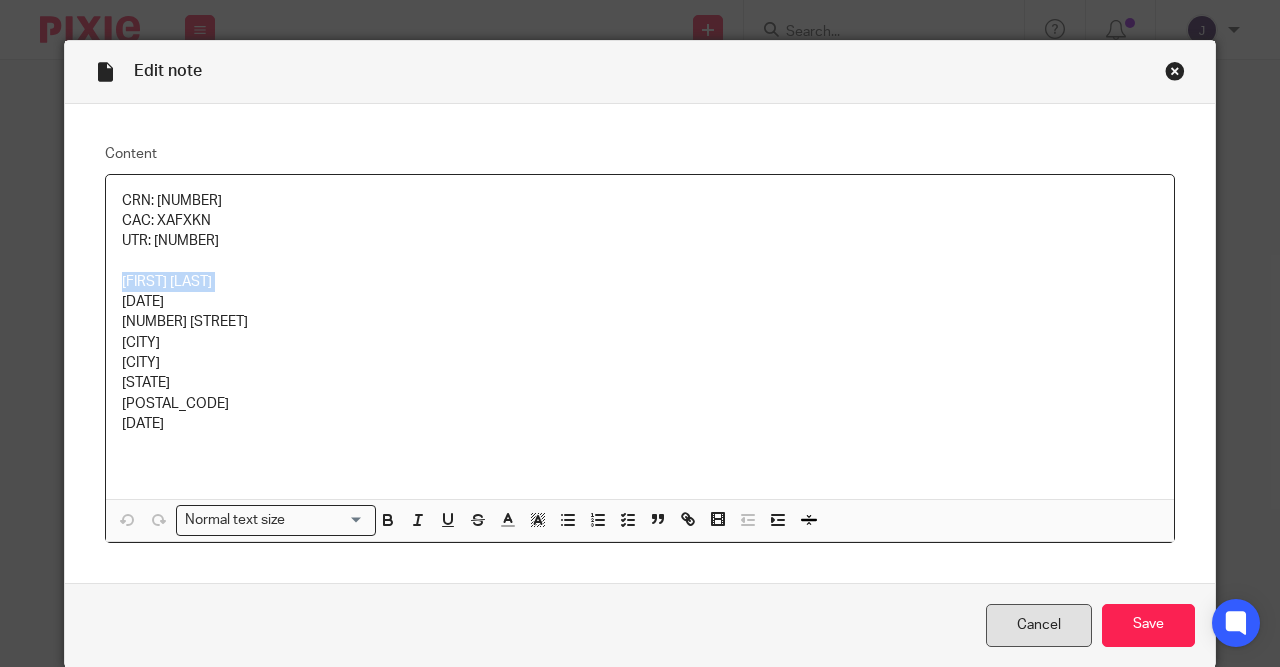 click on "Cancel" at bounding box center (1039, 625) 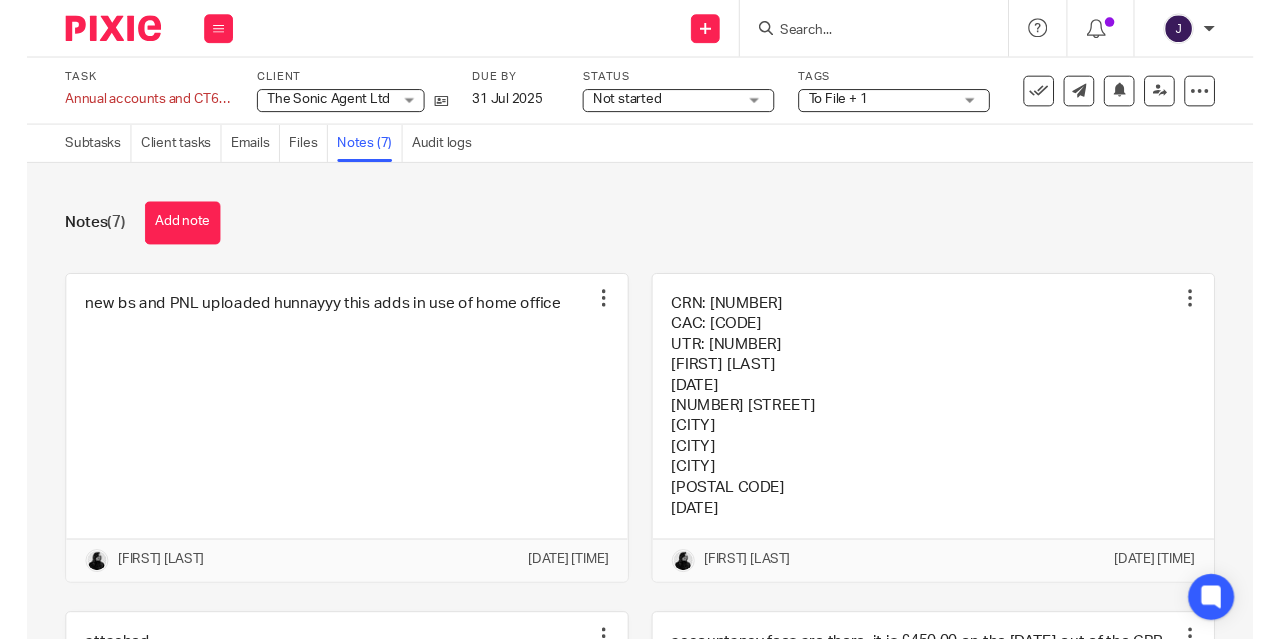 scroll, scrollTop: 0, scrollLeft: 0, axis: both 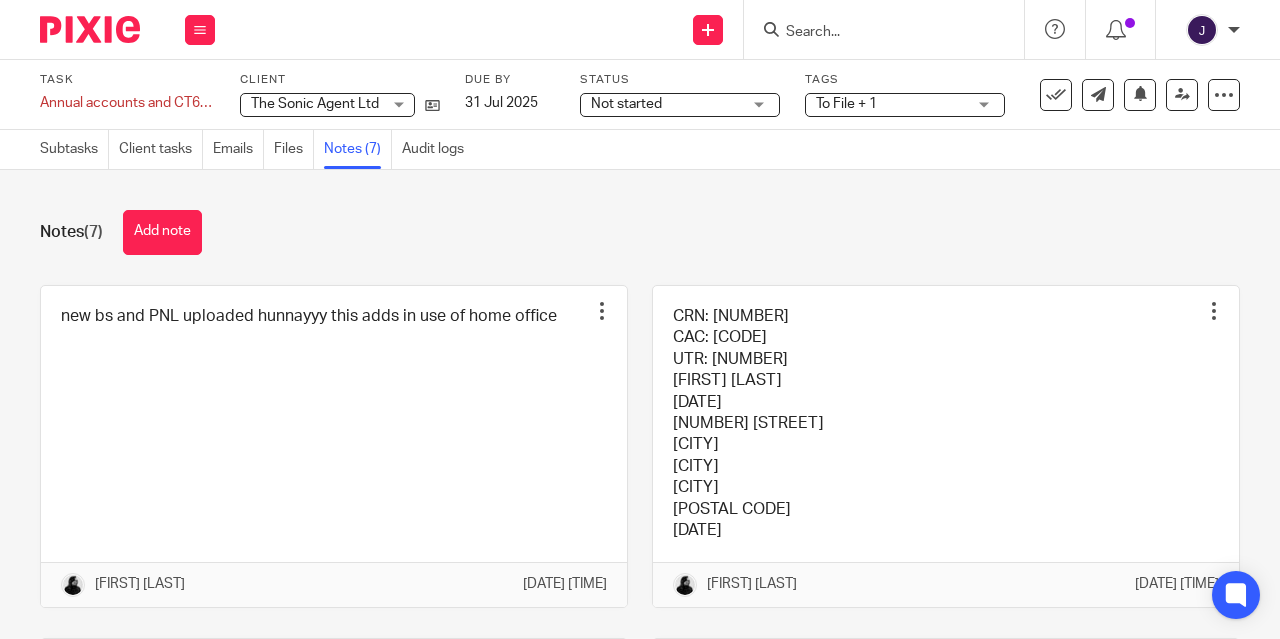 click on "Notes (7)" at bounding box center (358, 149) 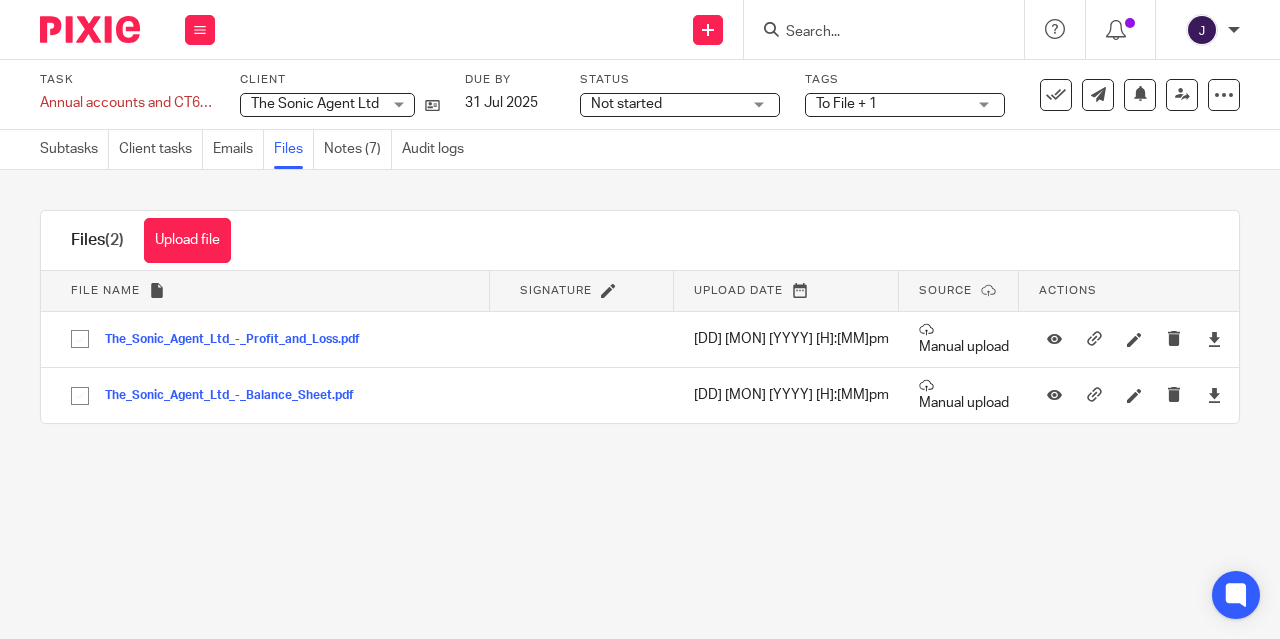 scroll, scrollTop: 0, scrollLeft: 0, axis: both 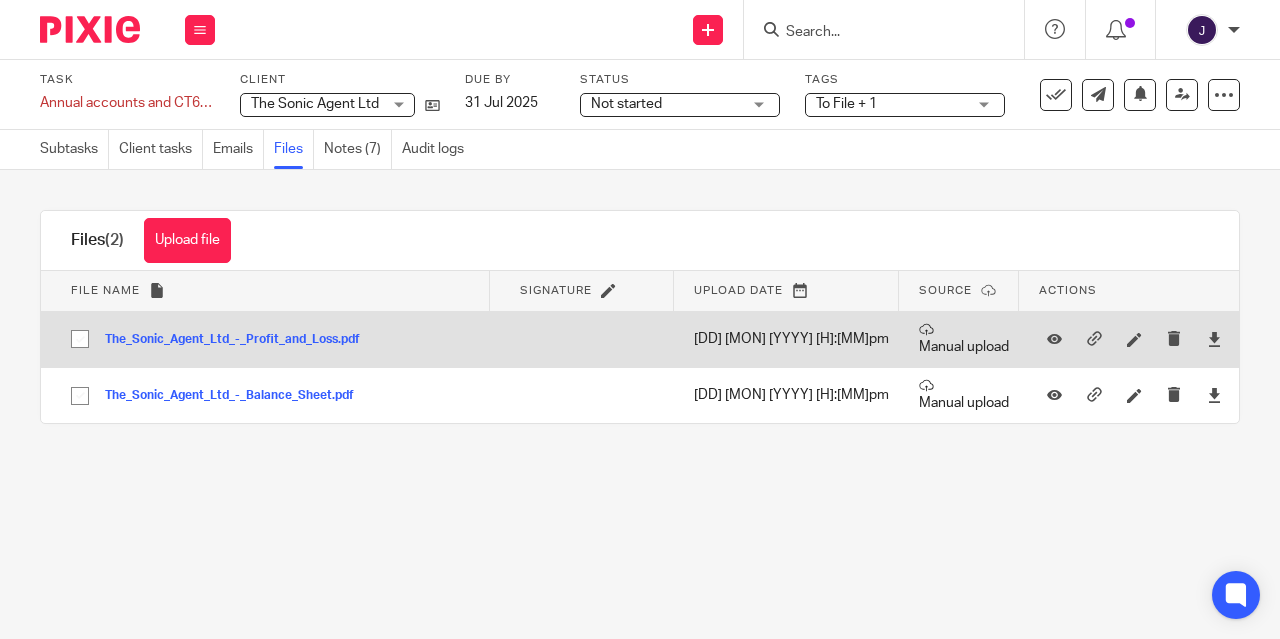 click on "The_Sonic_Agent_Ltd_-_Profit_and_Loss.pdf" at bounding box center (240, 340) 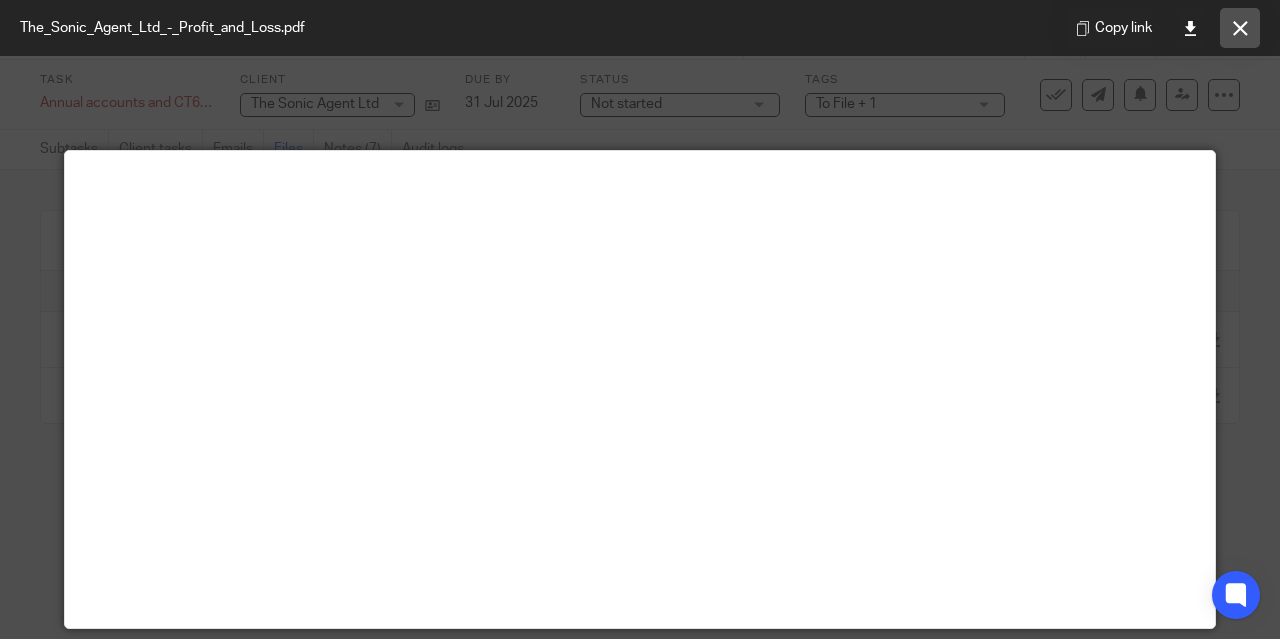 click at bounding box center [1240, 28] 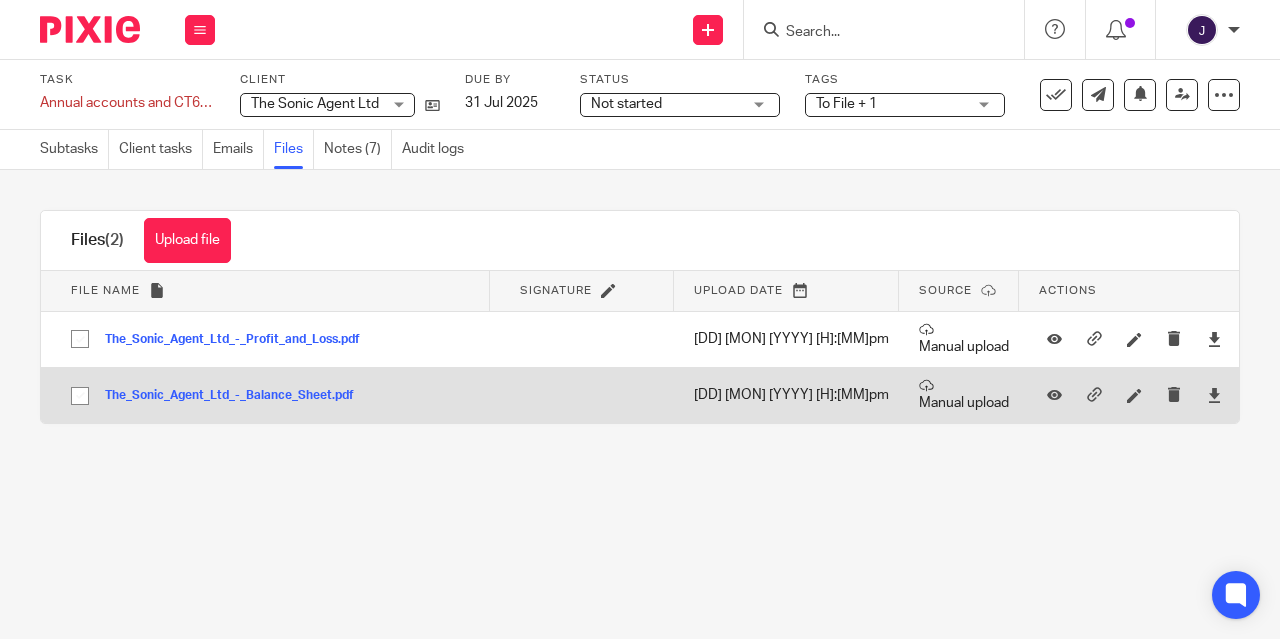 click on "The_Sonic_Agent_Ltd_-_Balance_Sheet.pdf" at bounding box center (237, 396) 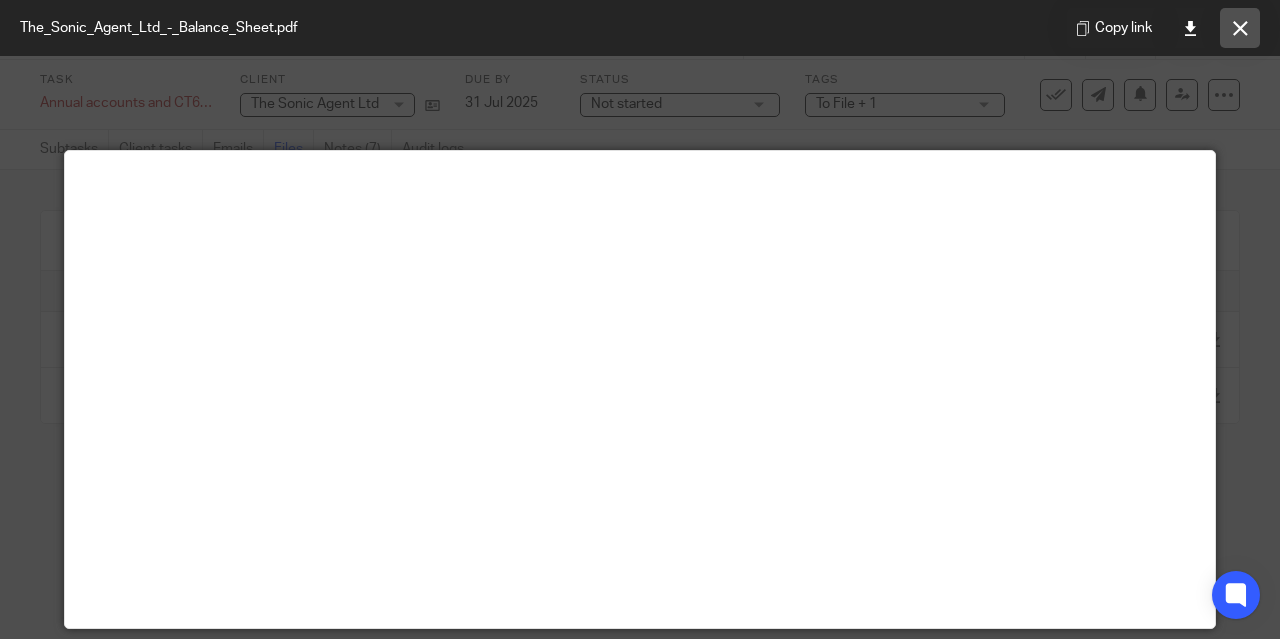 click at bounding box center [1240, 28] 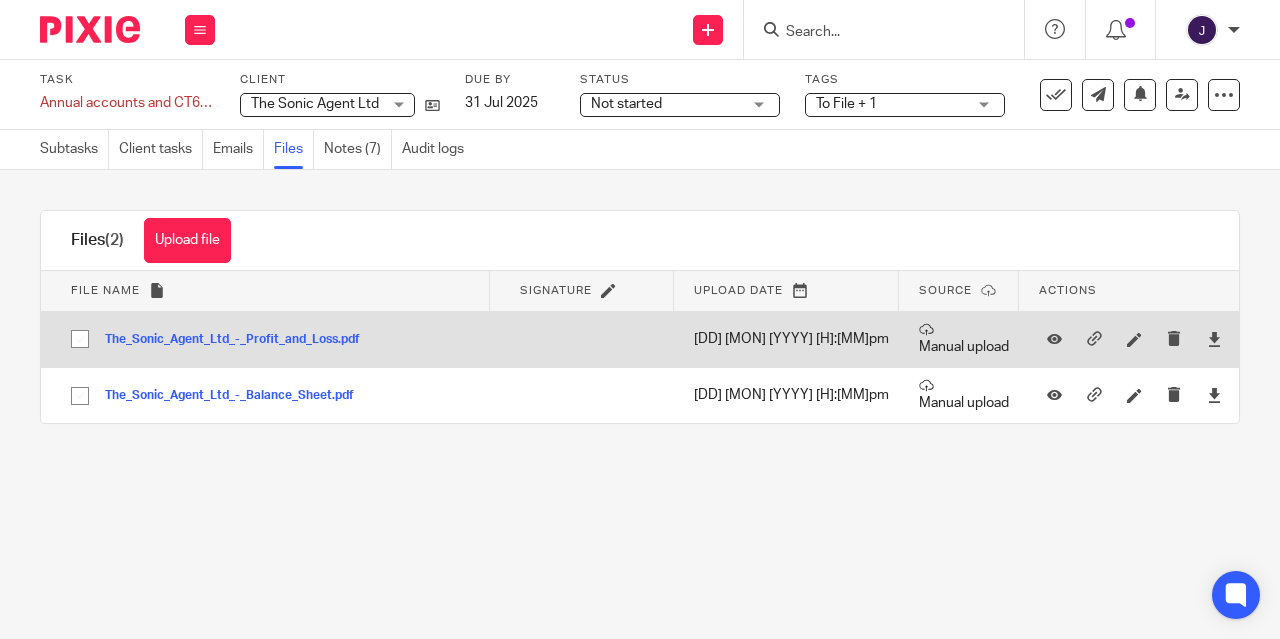 click on "The_Sonic_Agent_Ltd_-_Profit_and_Loss.pdf" at bounding box center [240, 340] 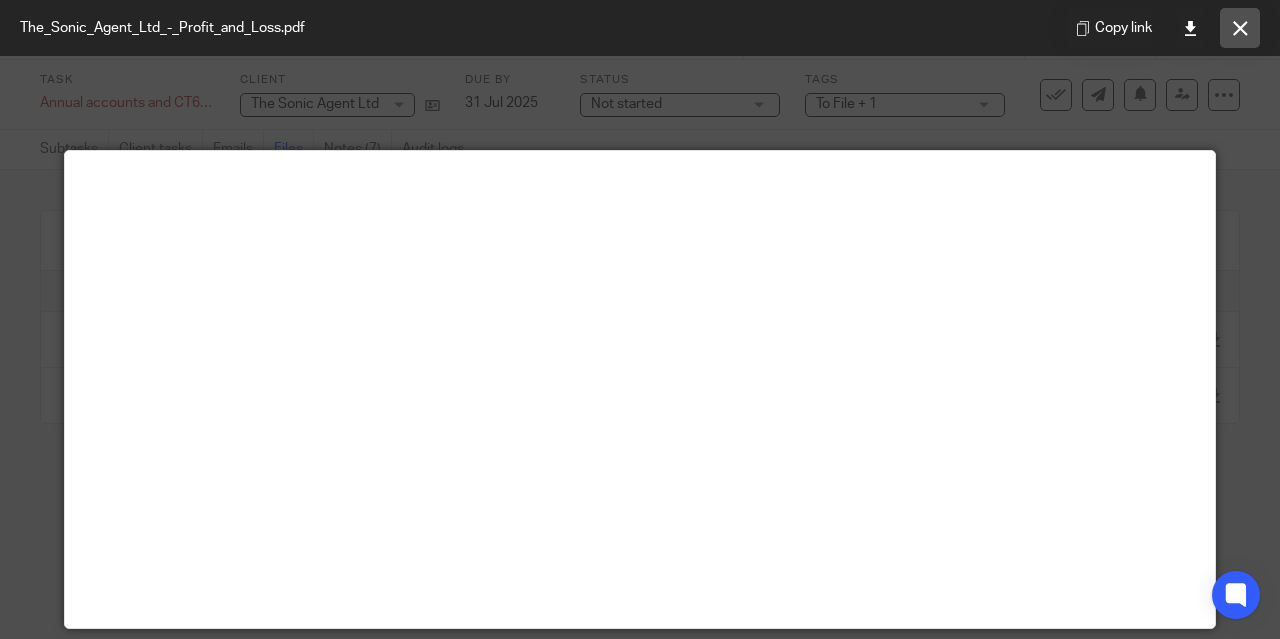 click at bounding box center (1240, 28) 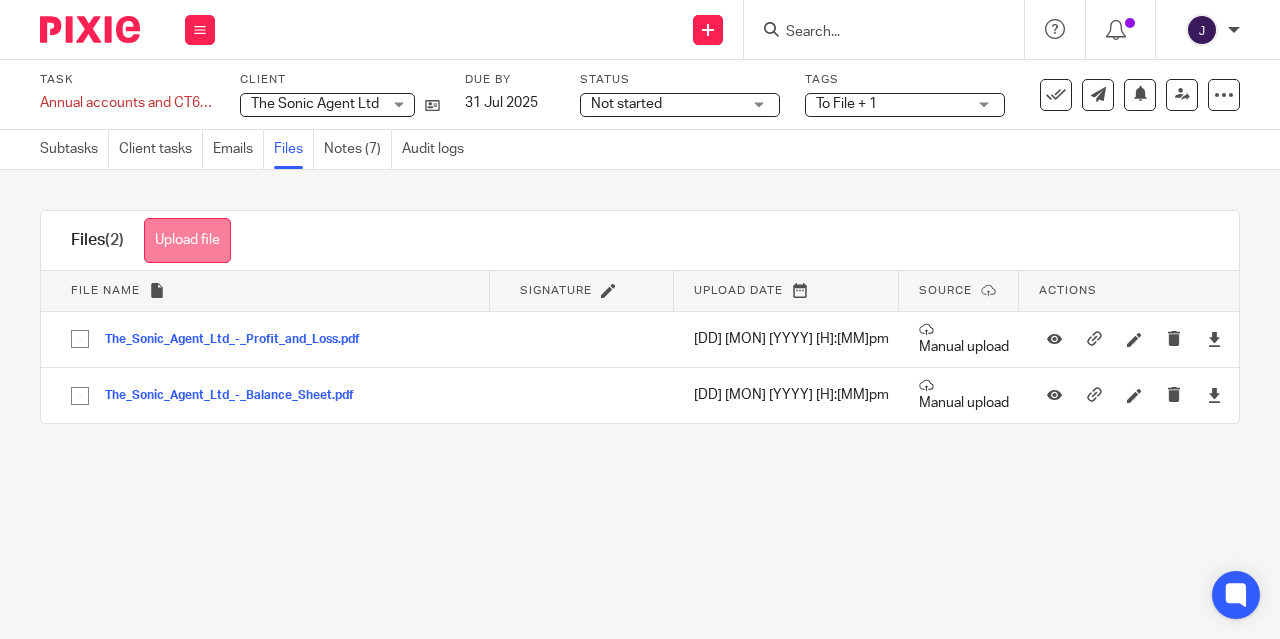 click on "Upload file" at bounding box center (187, 240) 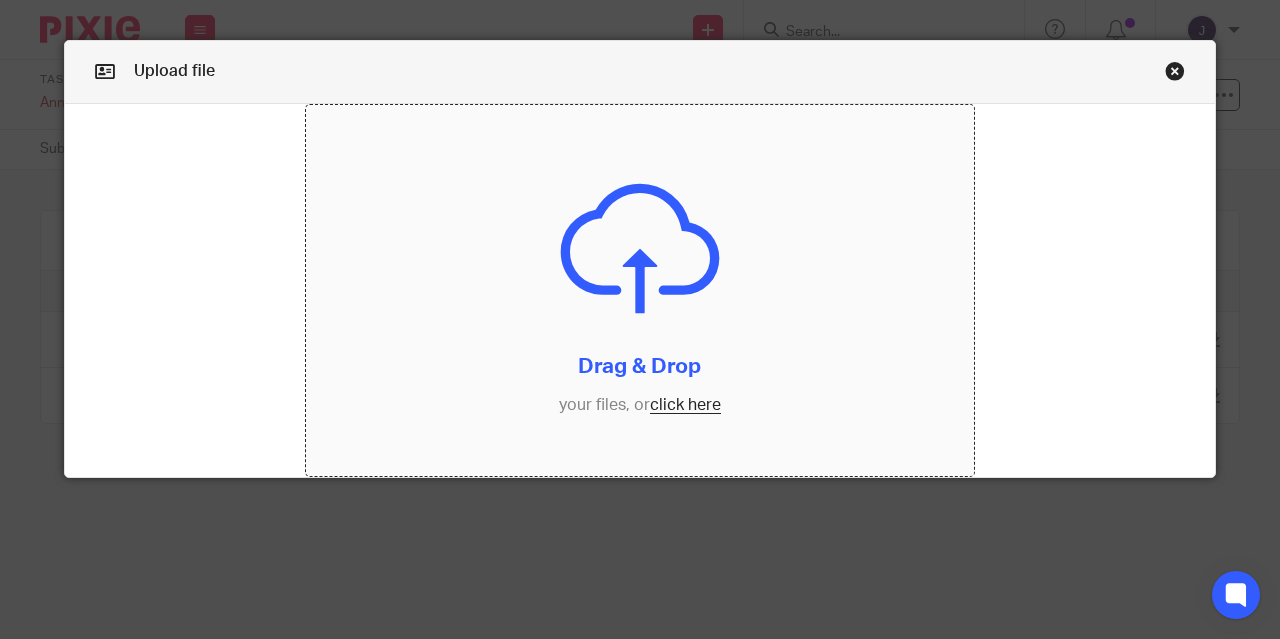 click at bounding box center (640, 291) 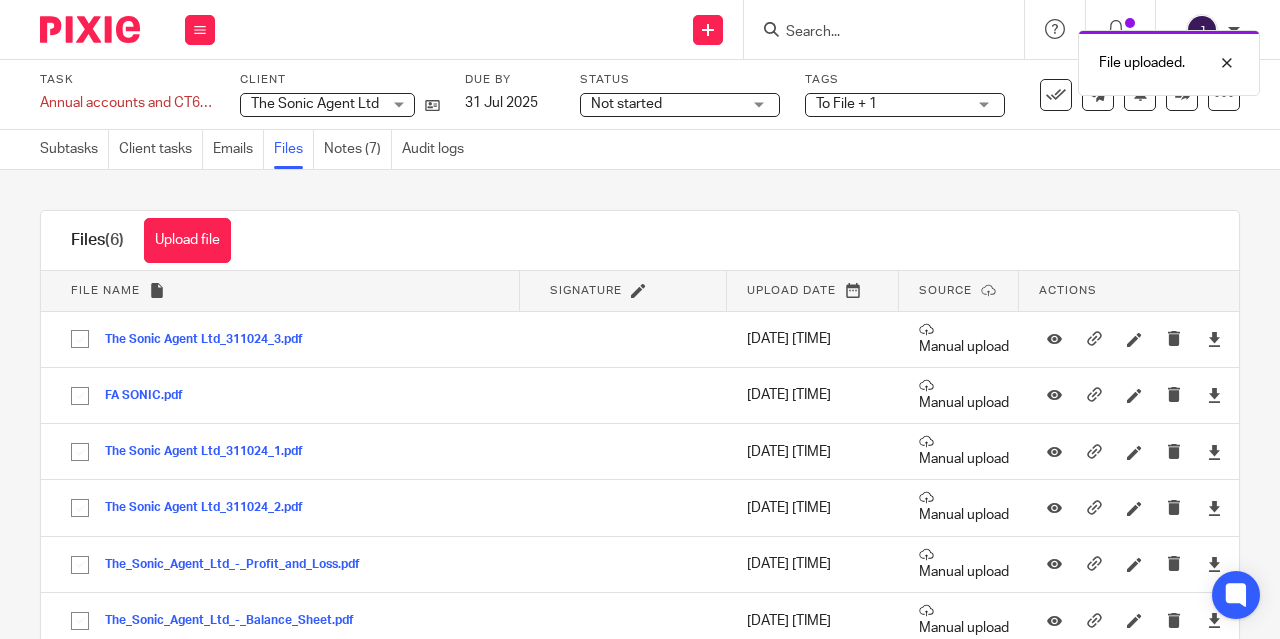 scroll, scrollTop: 0, scrollLeft: 0, axis: both 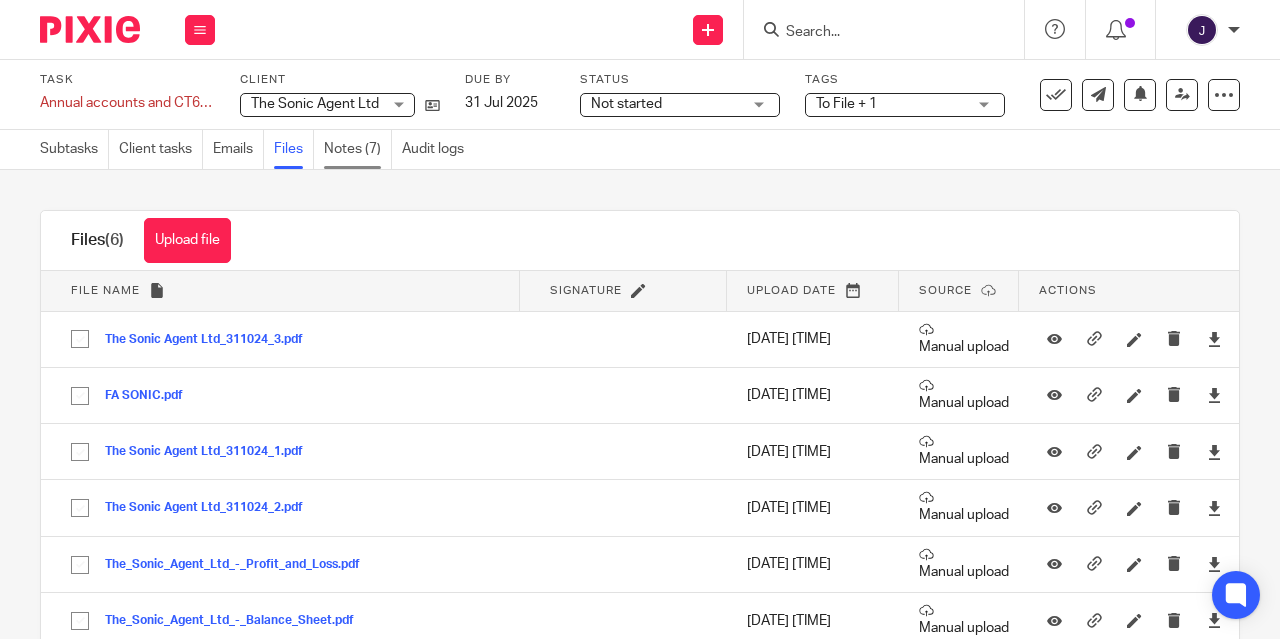 click on "Notes (7)" at bounding box center (358, 149) 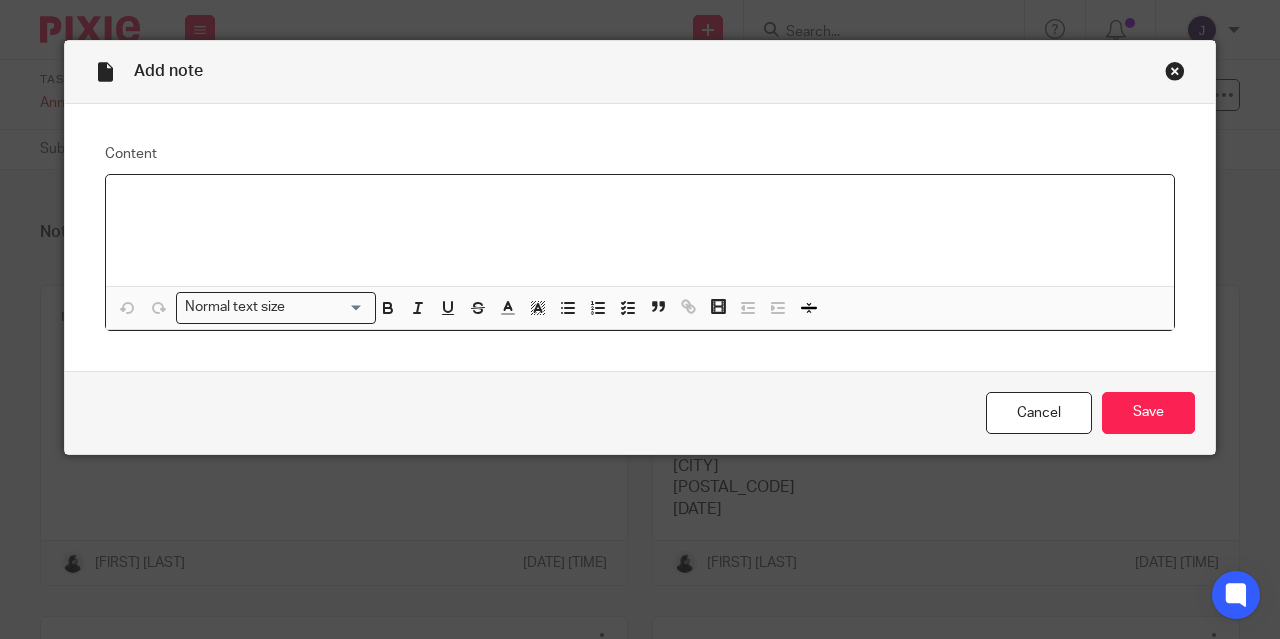 scroll, scrollTop: 0, scrollLeft: 0, axis: both 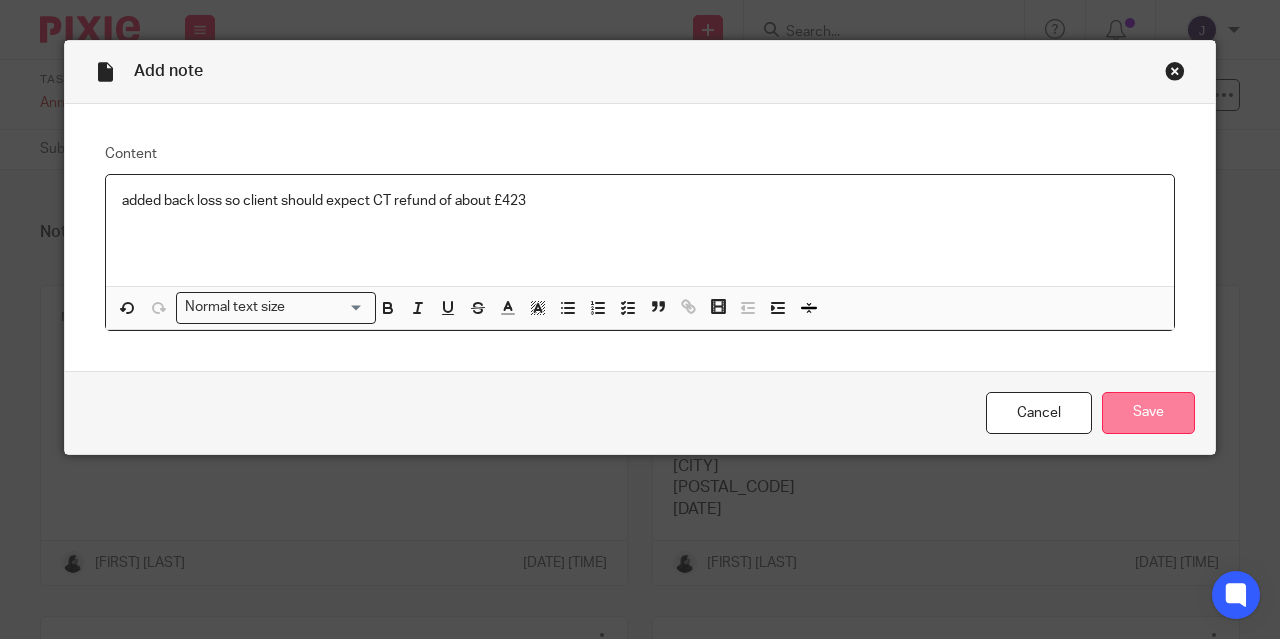 click on "Save" at bounding box center (1148, 413) 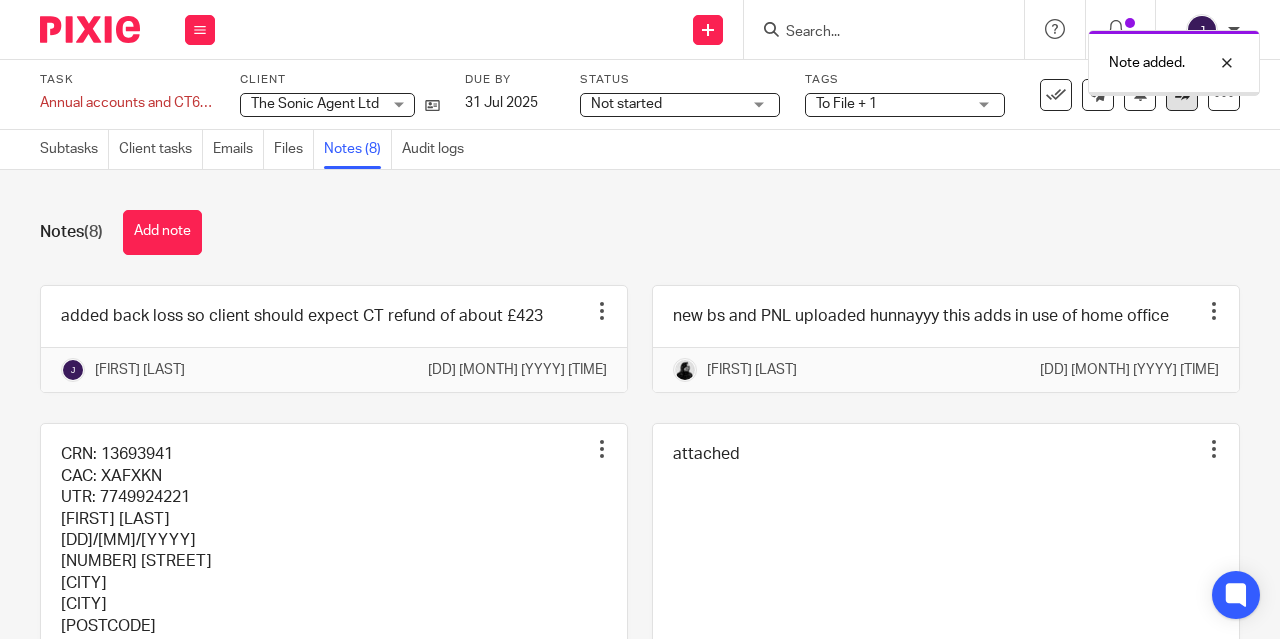 scroll, scrollTop: 0, scrollLeft: 0, axis: both 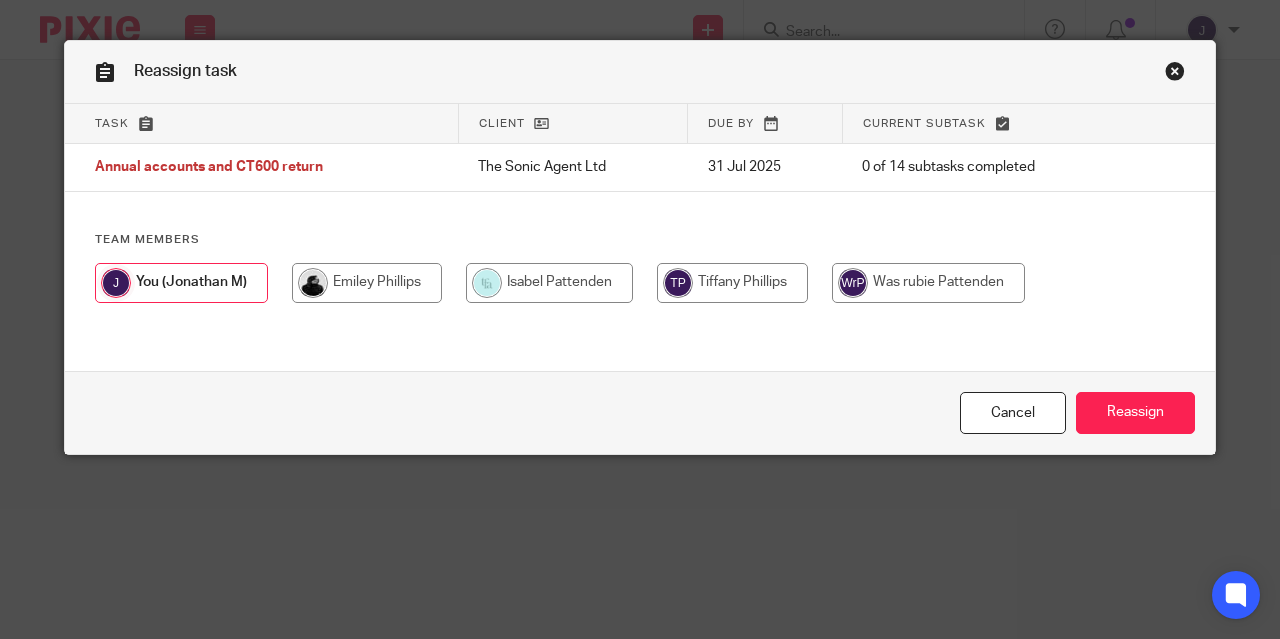 click at bounding box center (367, 283) 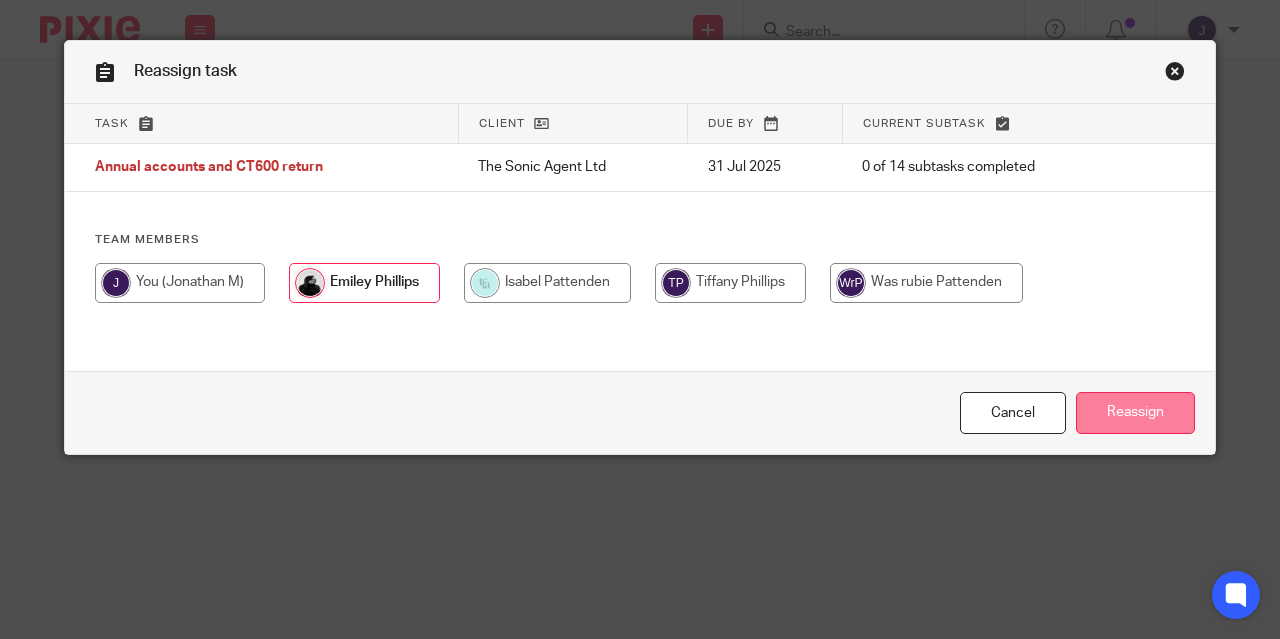 click on "Reassign" at bounding box center (1135, 413) 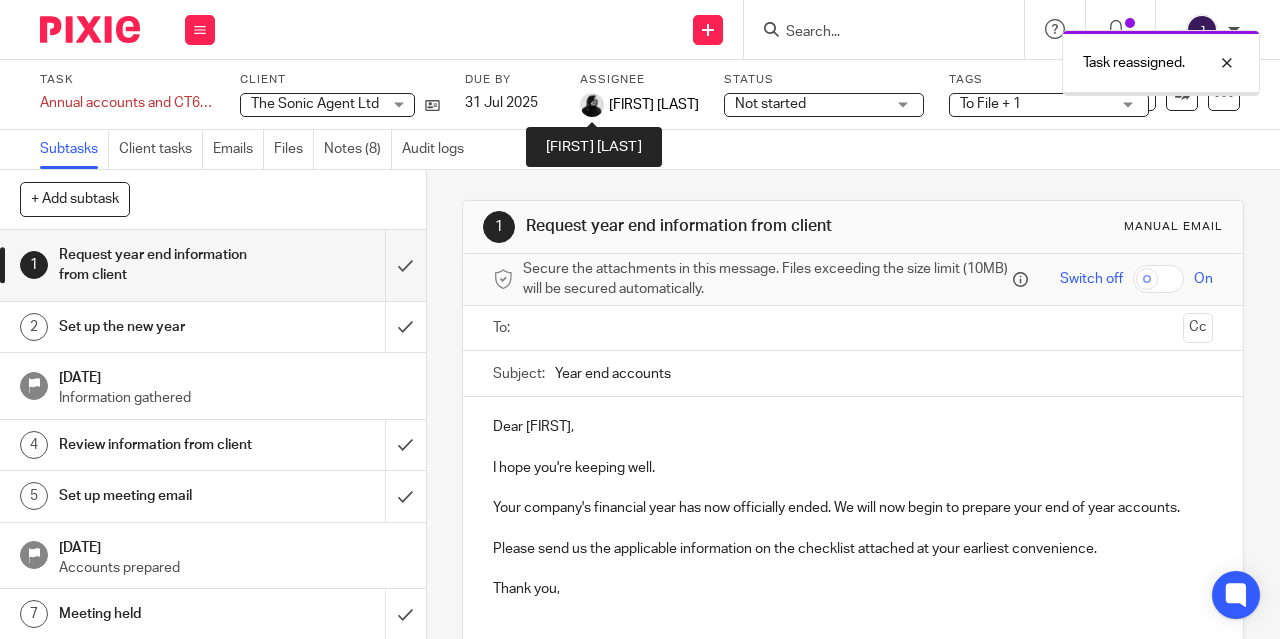 scroll, scrollTop: 0, scrollLeft: 0, axis: both 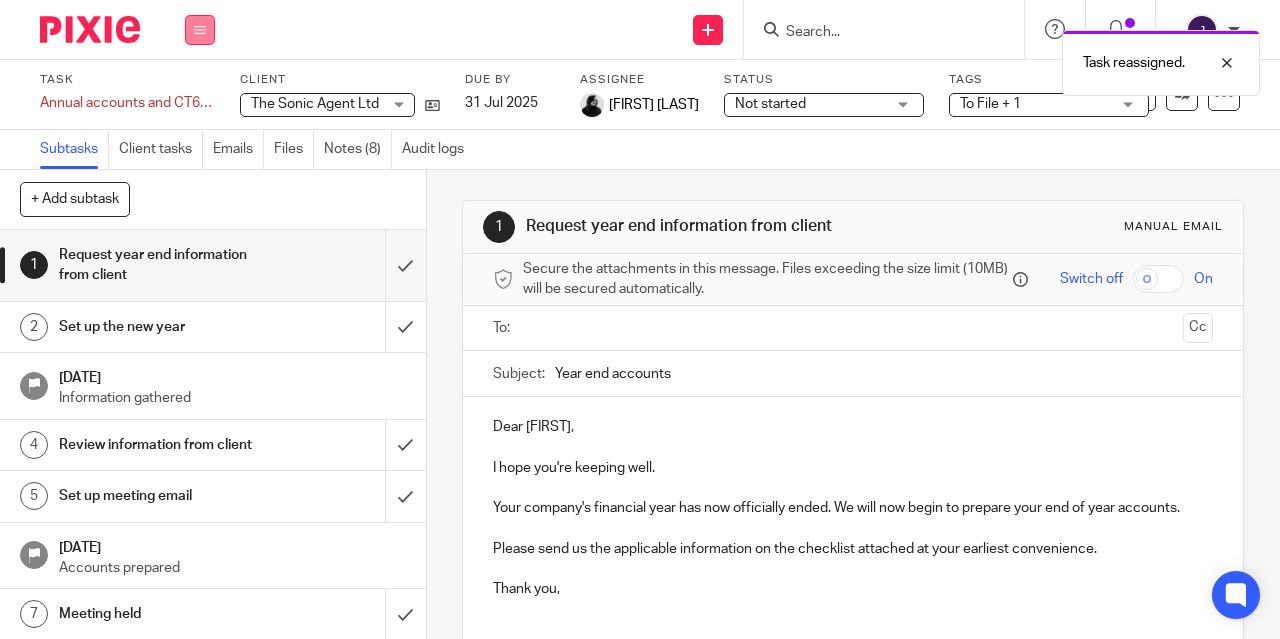 click at bounding box center [200, 30] 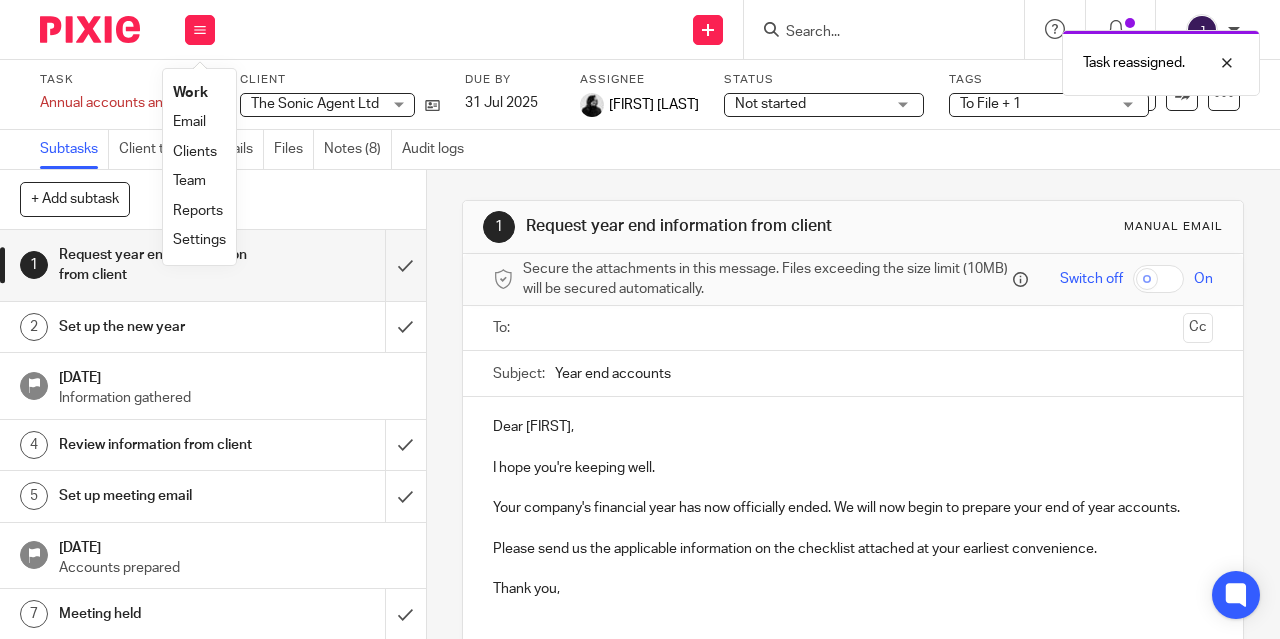 click on "Work" at bounding box center (190, 93) 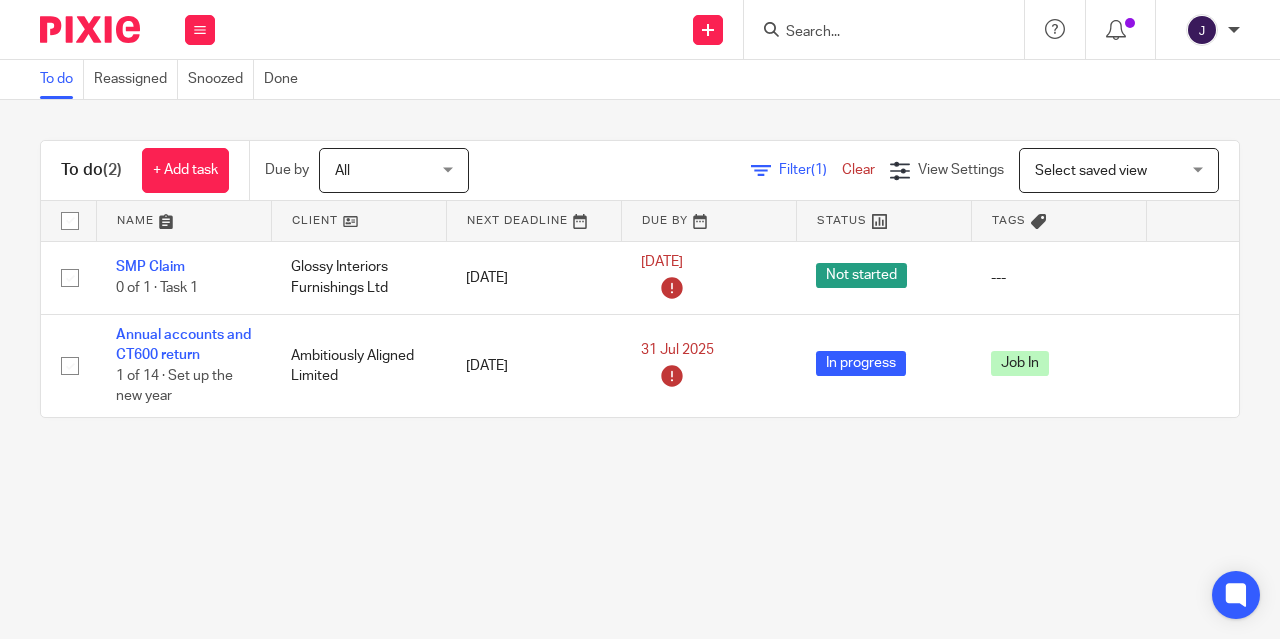 scroll, scrollTop: 0, scrollLeft: 0, axis: both 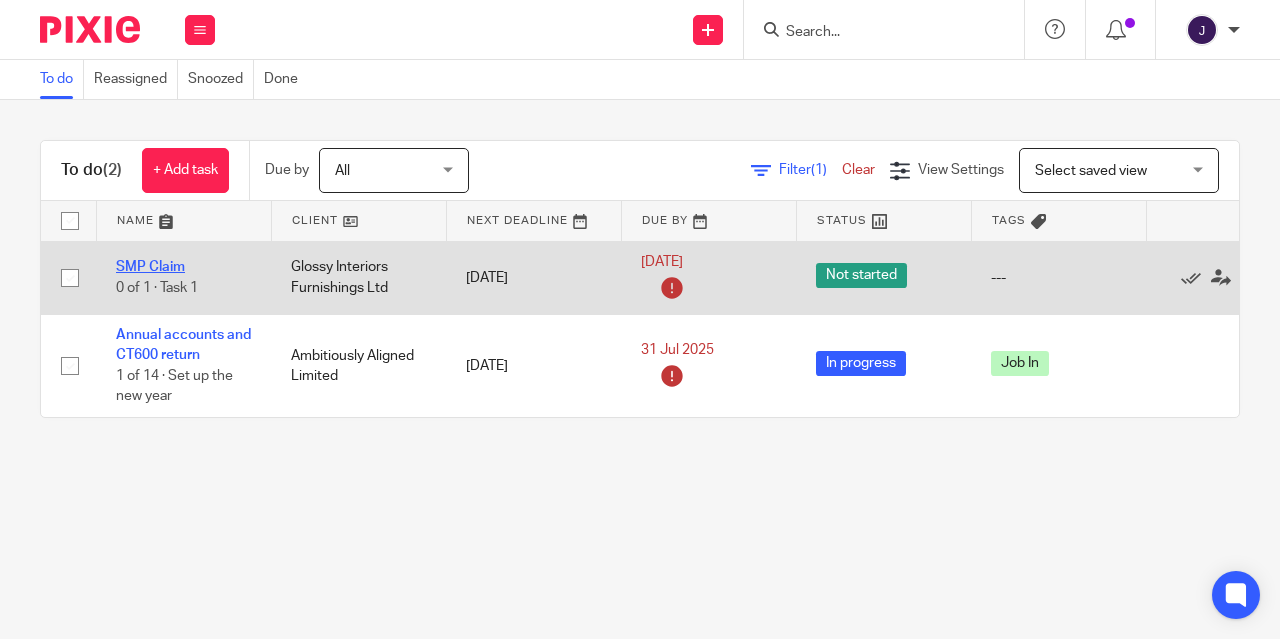 click on "SMP Claim" at bounding box center [150, 267] 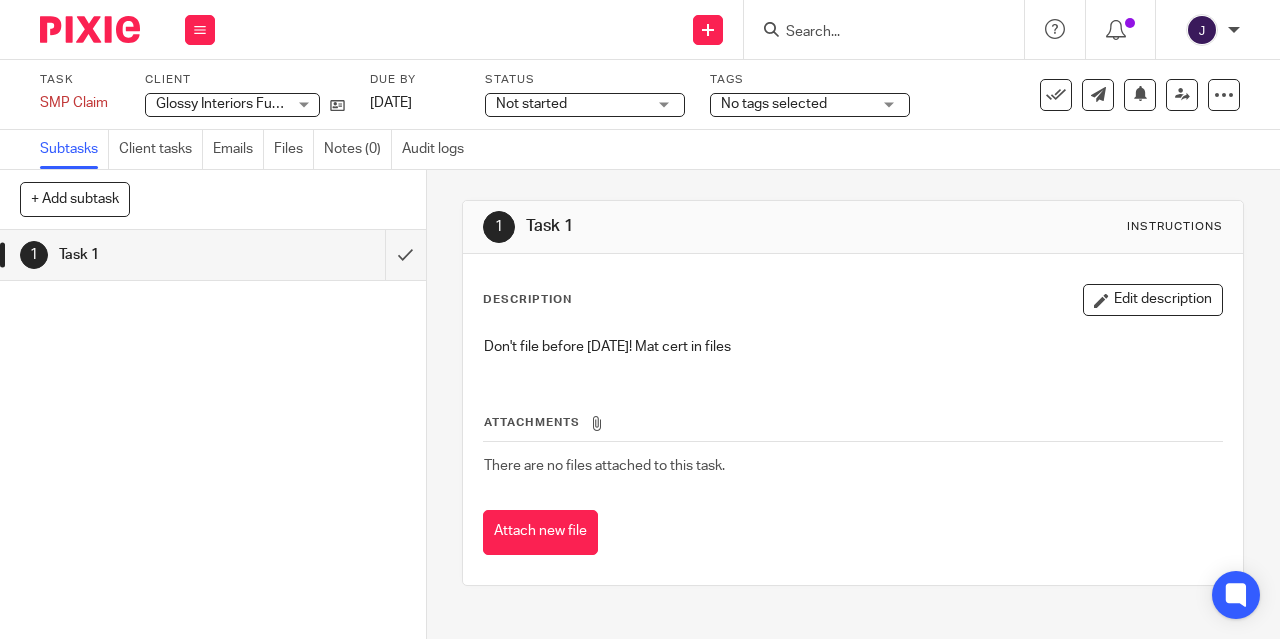 scroll, scrollTop: 0, scrollLeft: 0, axis: both 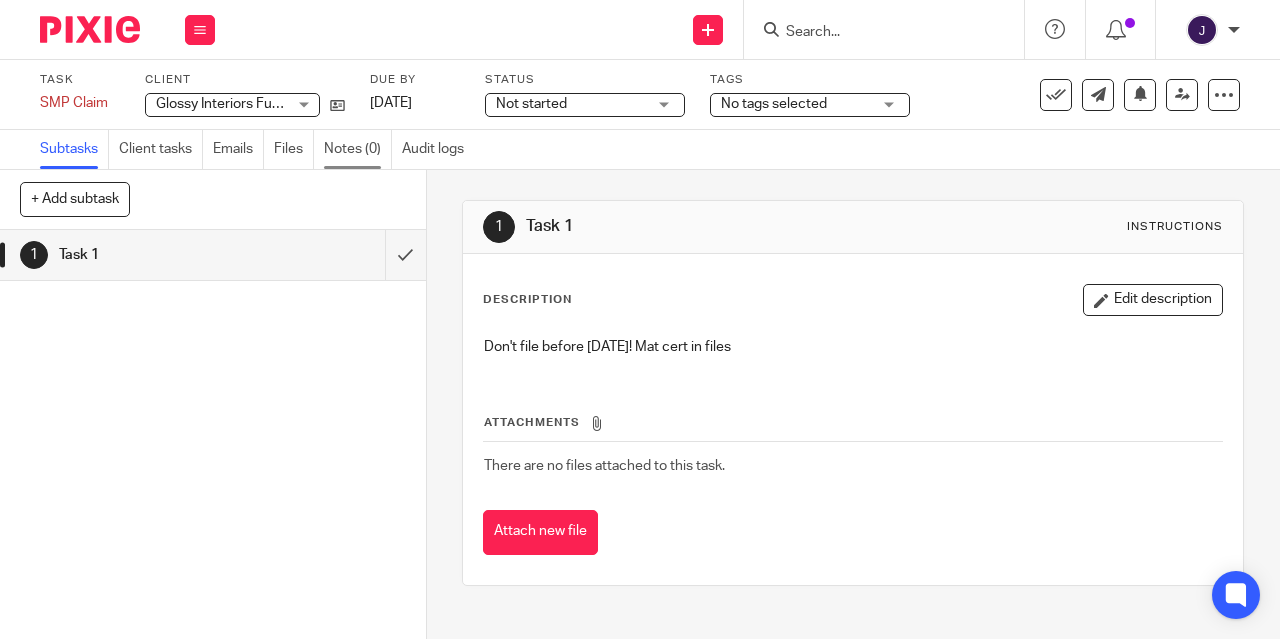 click on "Notes (0)" at bounding box center (358, 149) 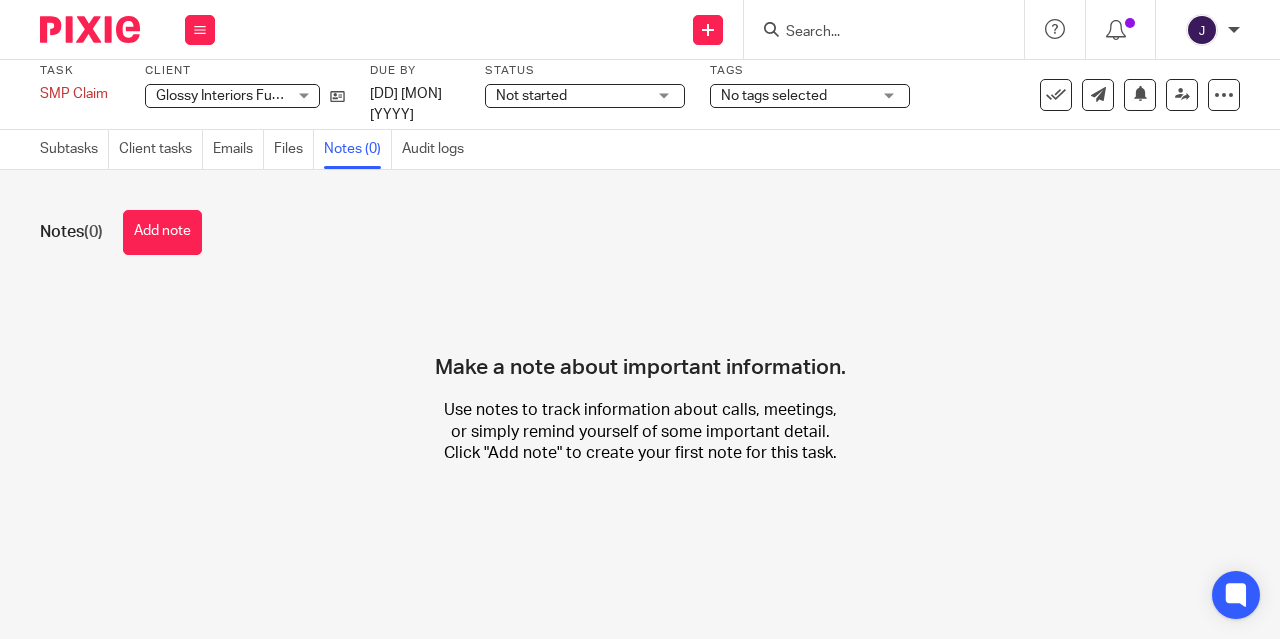 scroll, scrollTop: 0, scrollLeft: 0, axis: both 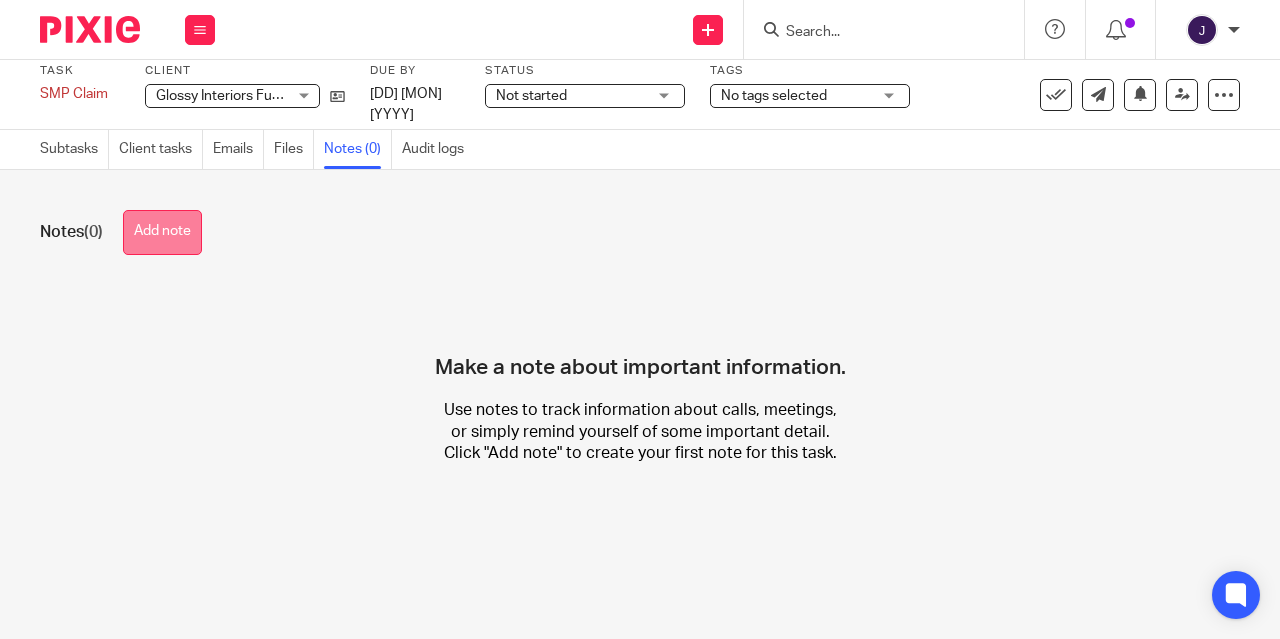 click on "Add note" at bounding box center (162, 232) 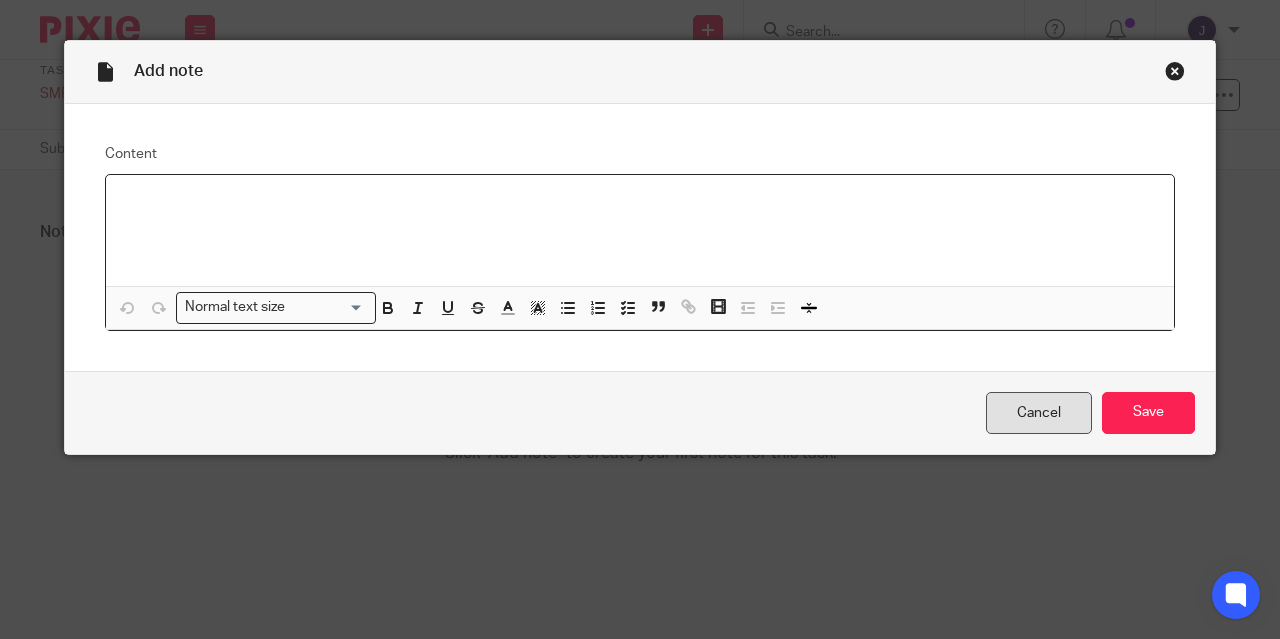 click on "Cancel" at bounding box center [1039, 413] 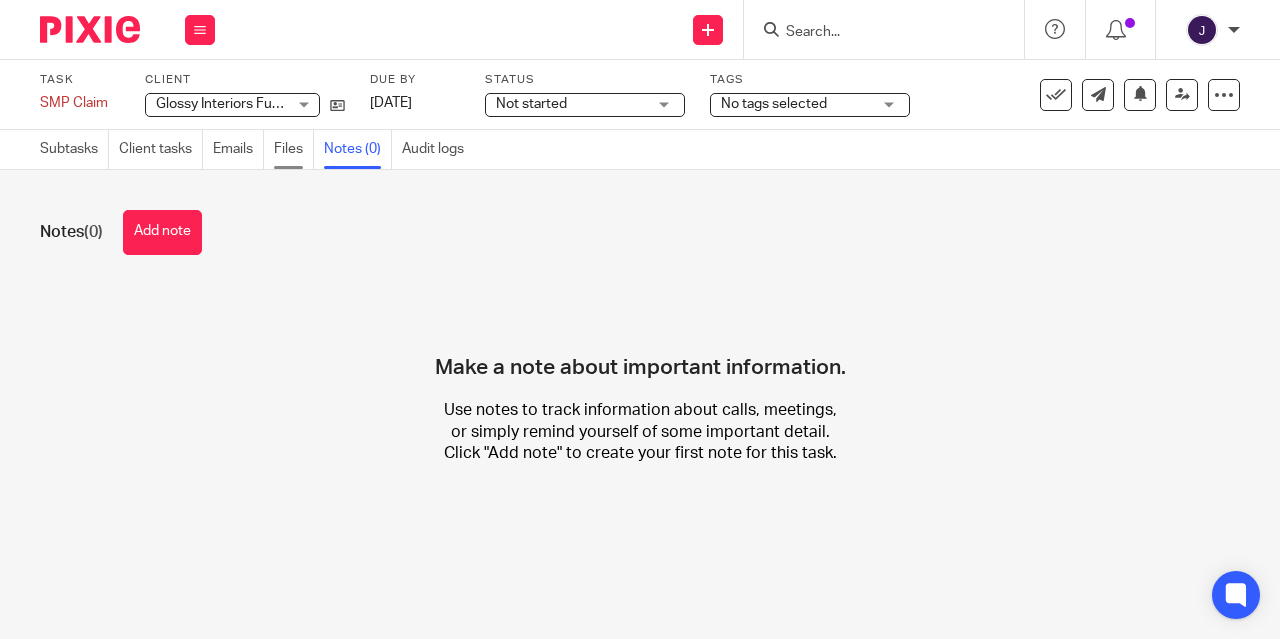 scroll, scrollTop: 0, scrollLeft: 0, axis: both 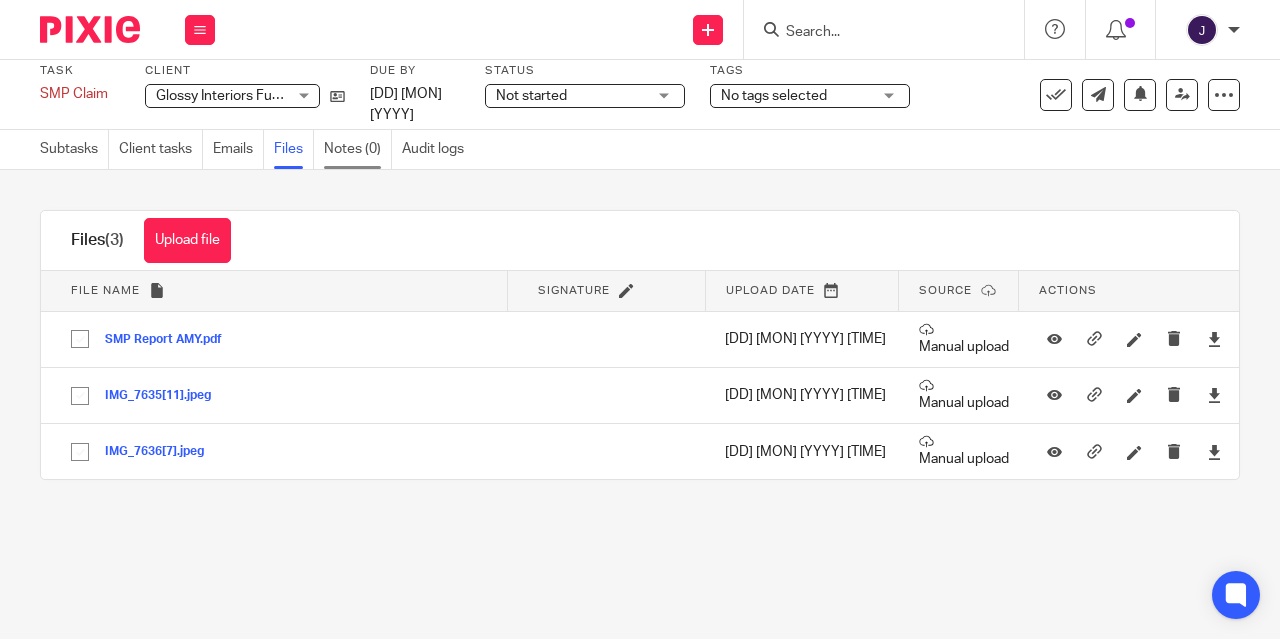 click on "Notes (0)" at bounding box center (358, 149) 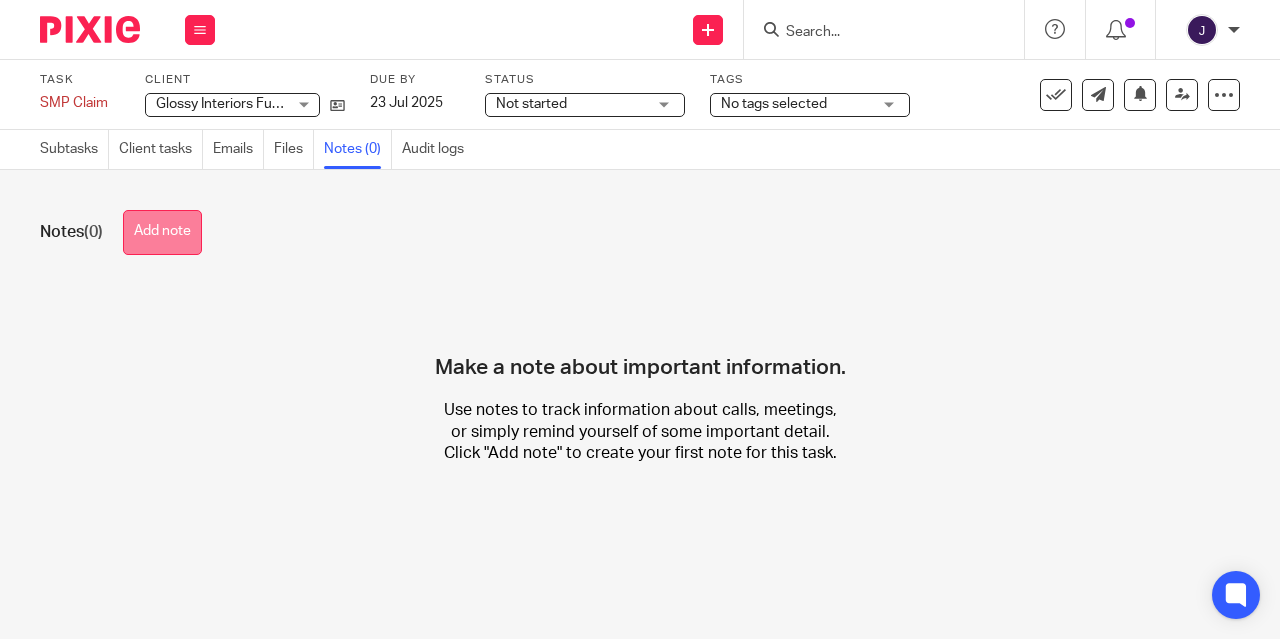 scroll, scrollTop: 0, scrollLeft: 0, axis: both 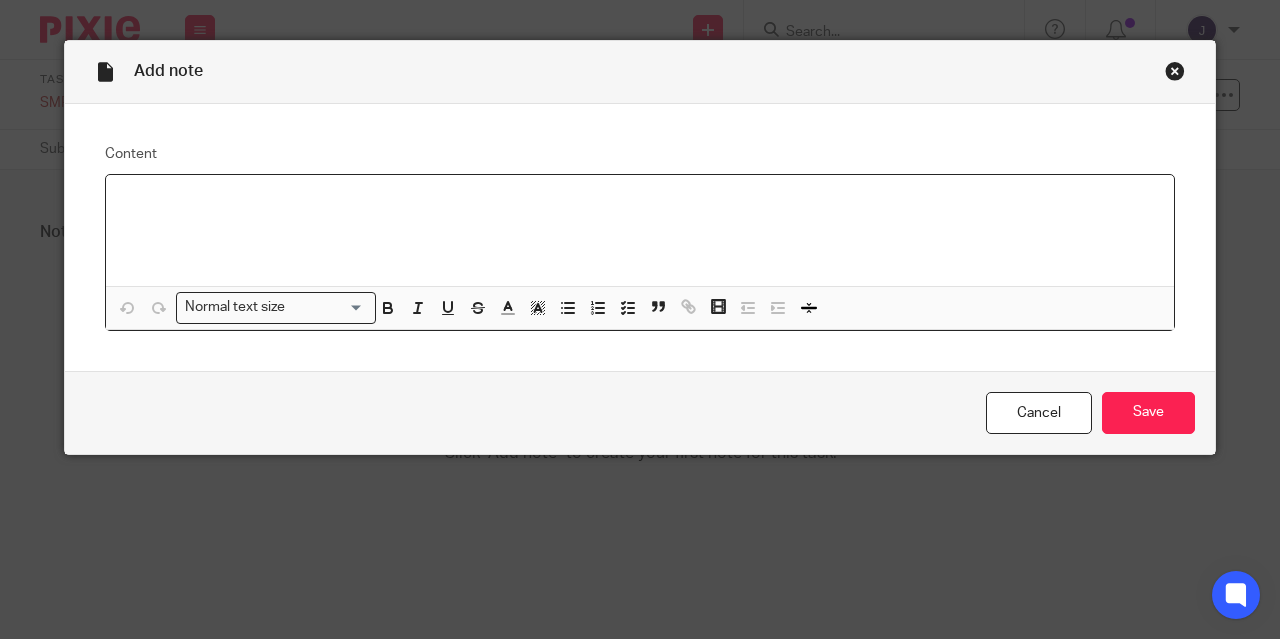 type 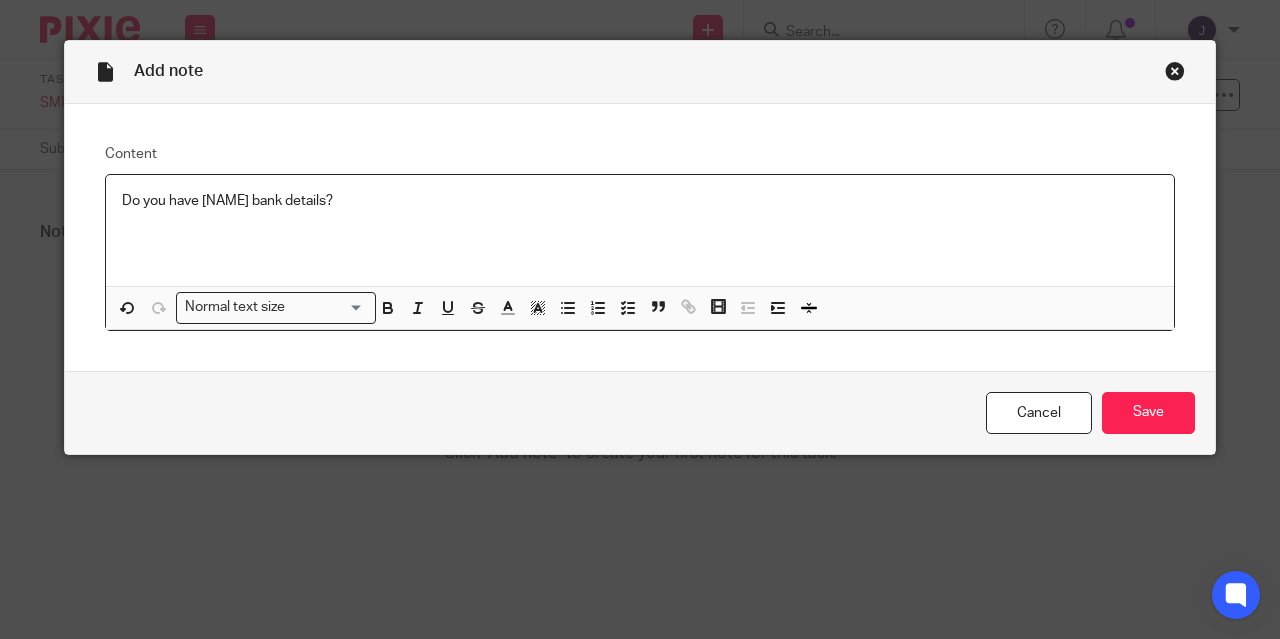 click on "Do you have AMY bank details?" at bounding box center [640, 201] 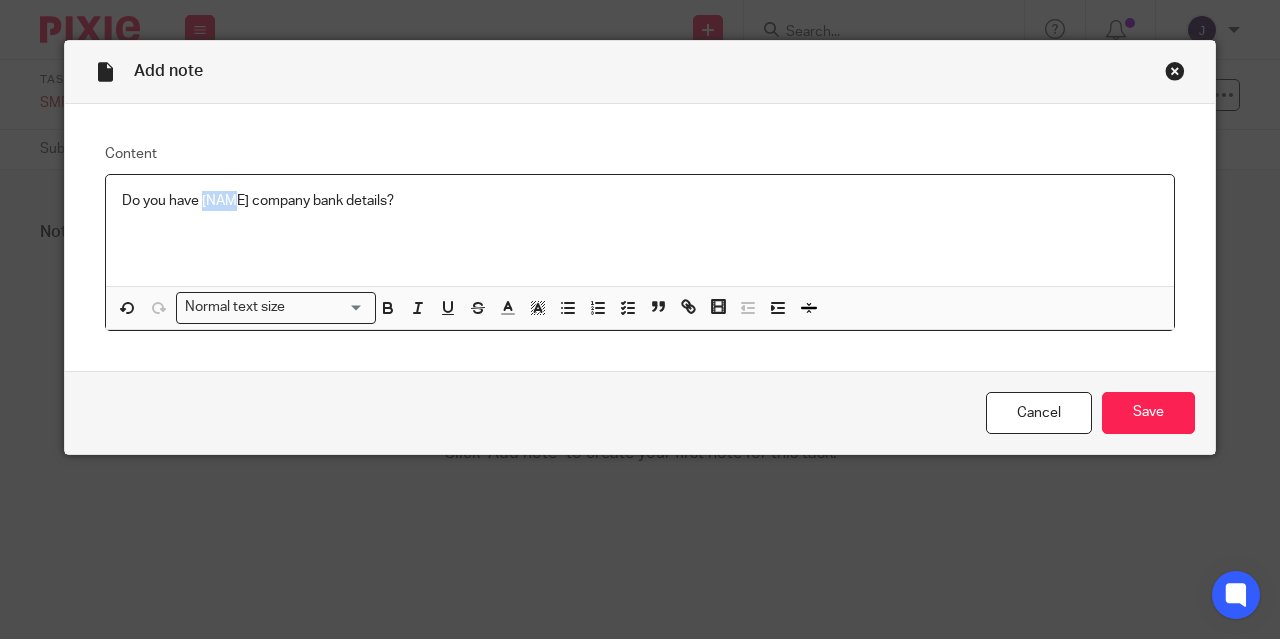 drag, startPoint x: 229, startPoint y: 205, endPoint x: 197, endPoint y: 199, distance: 32.55764 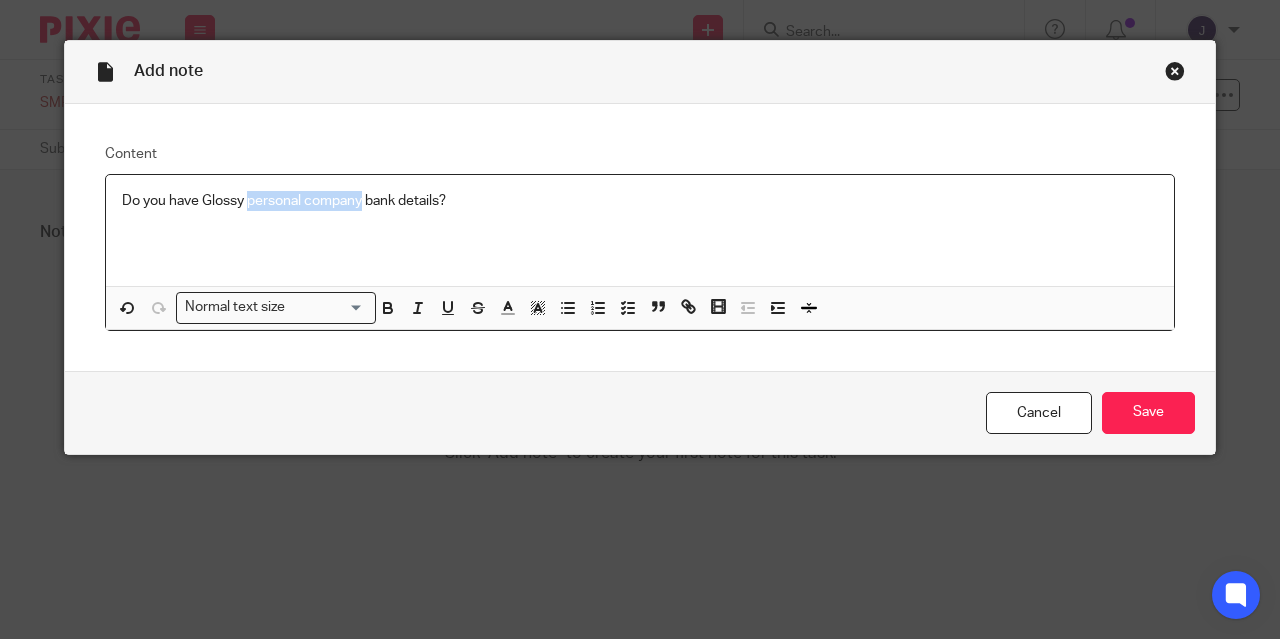 drag, startPoint x: 241, startPoint y: 204, endPoint x: 358, endPoint y: 206, distance: 117.01709 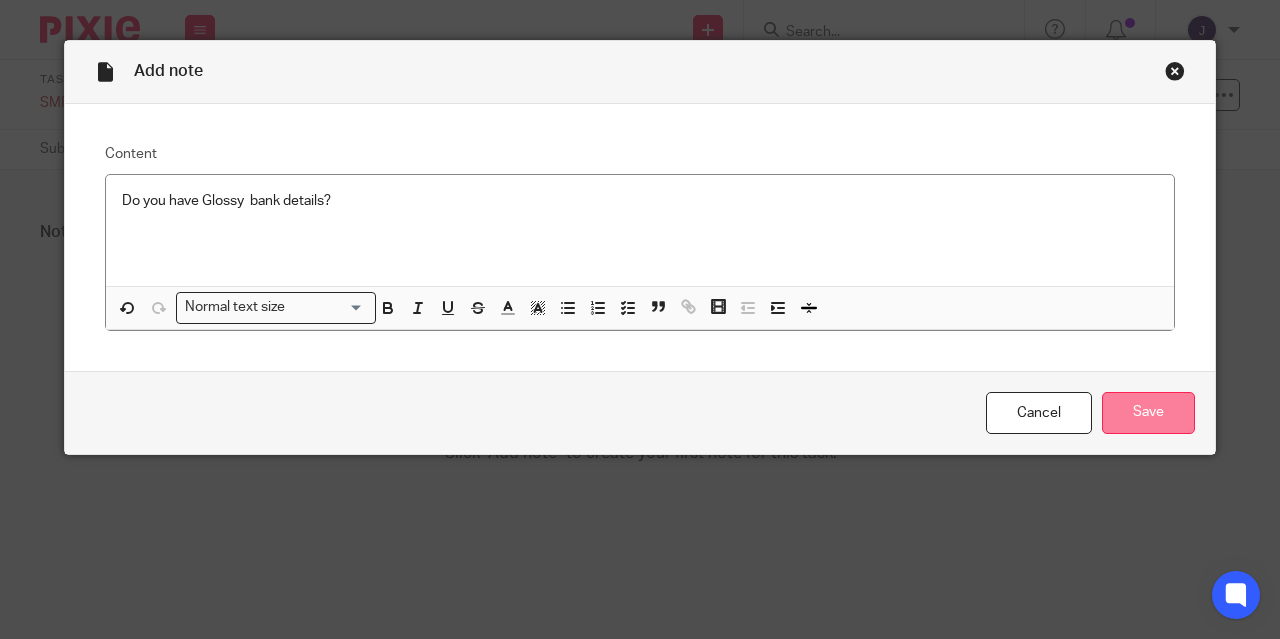 click on "Save" at bounding box center [1148, 413] 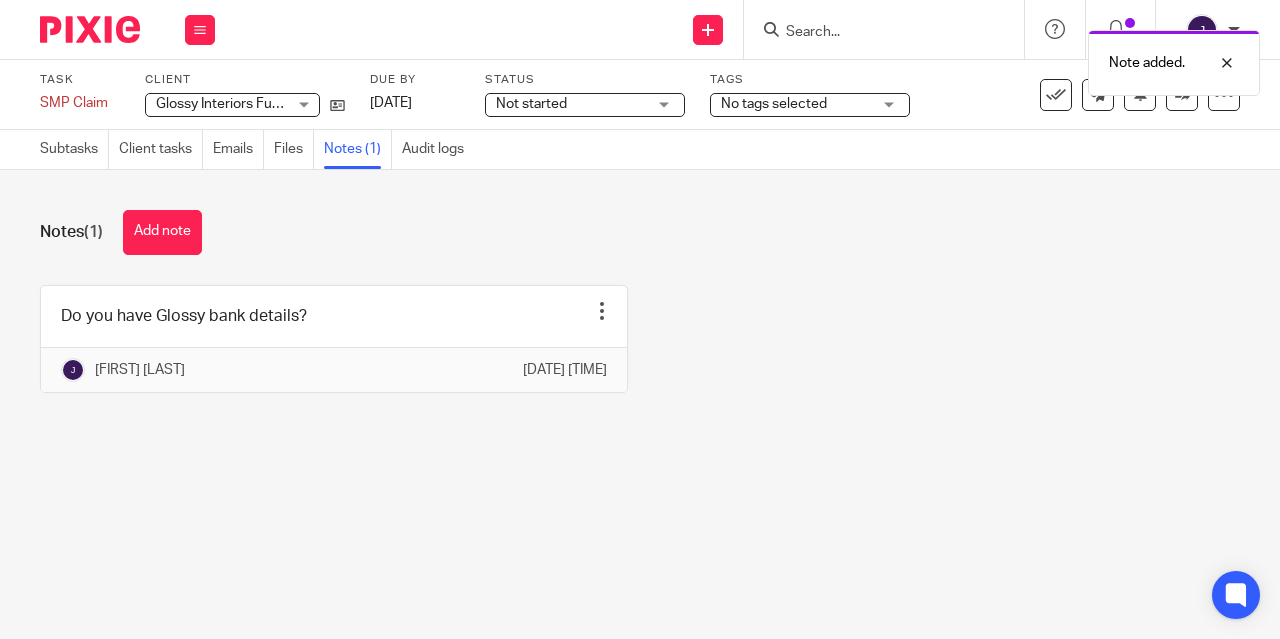 scroll, scrollTop: 0, scrollLeft: 0, axis: both 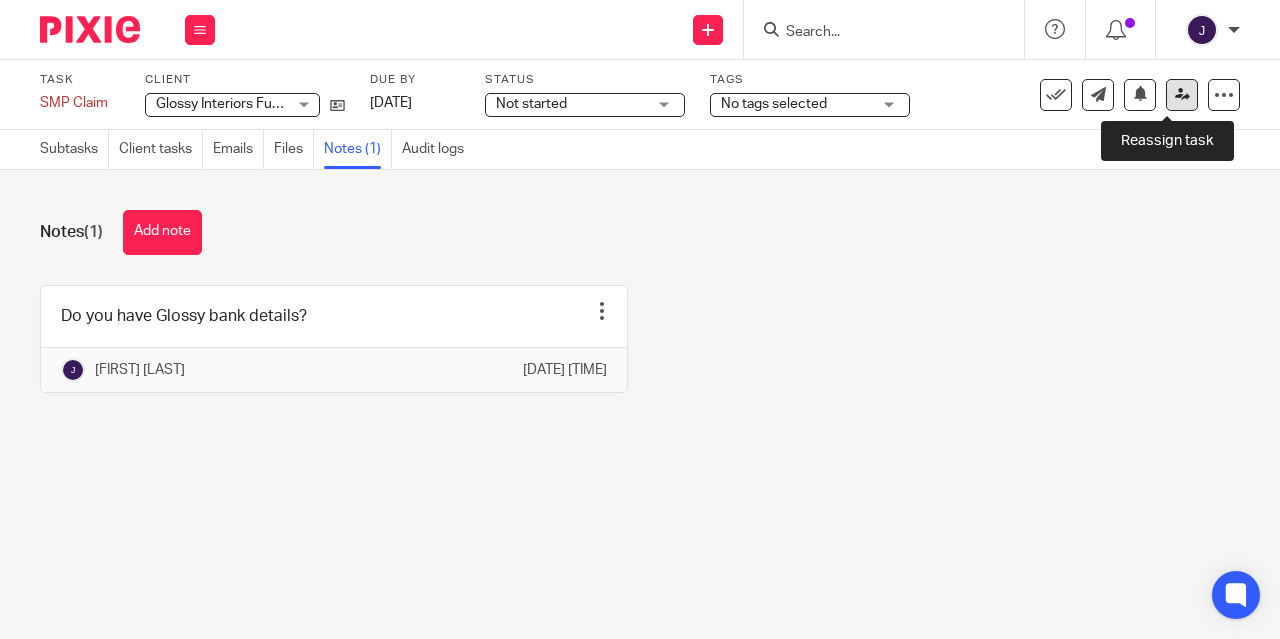click at bounding box center (1182, 94) 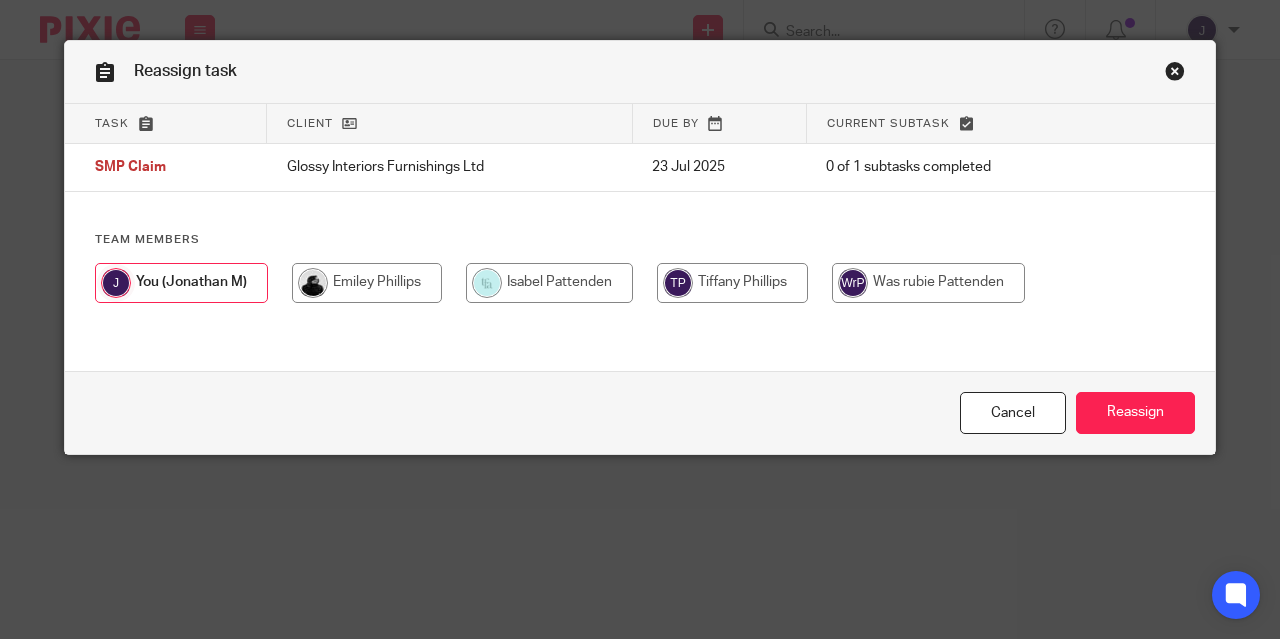 scroll, scrollTop: 0, scrollLeft: 0, axis: both 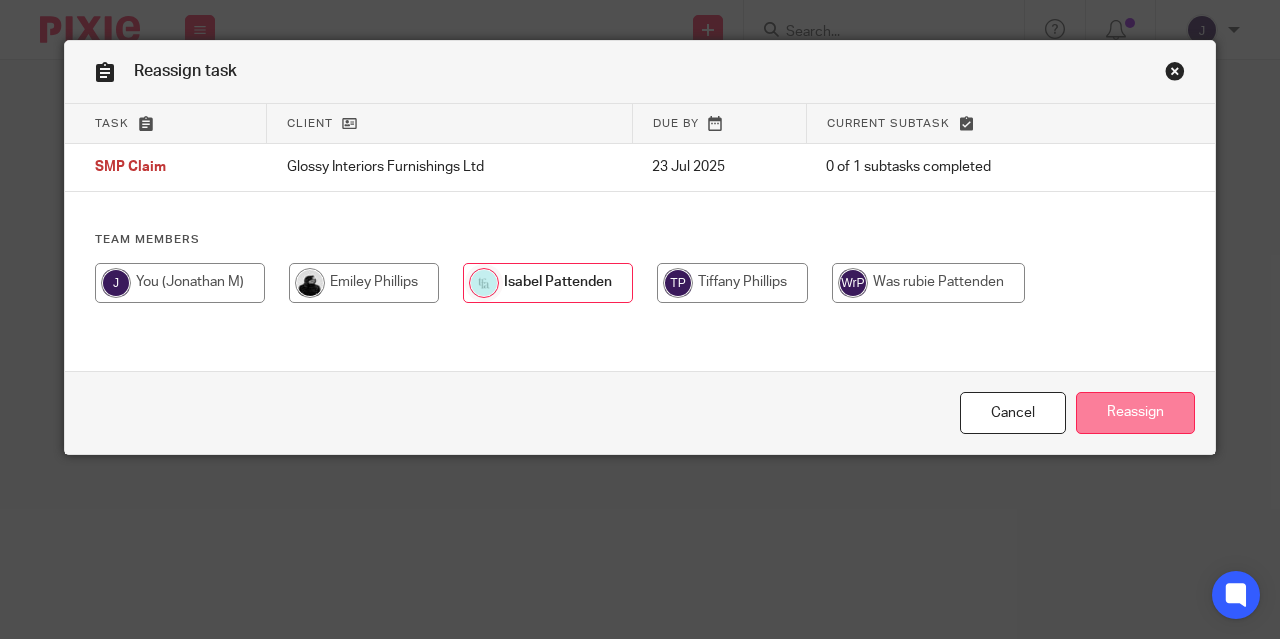 click on "Reassign" at bounding box center [1135, 413] 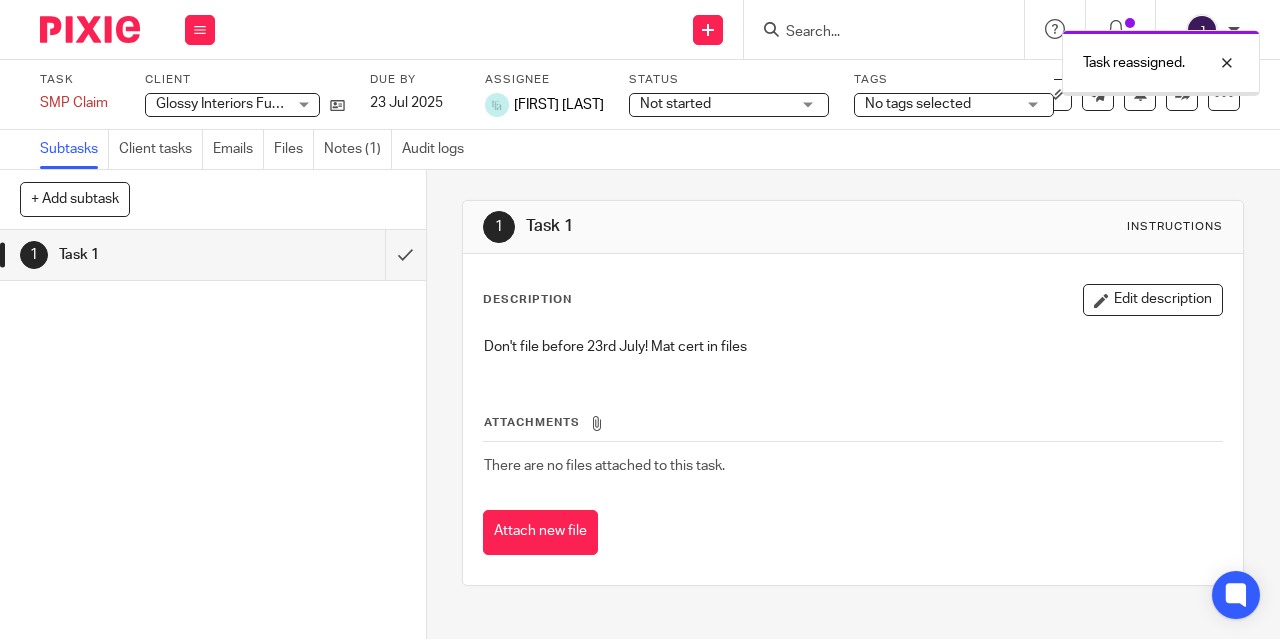 scroll, scrollTop: 0, scrollLeft: 0, axis: both 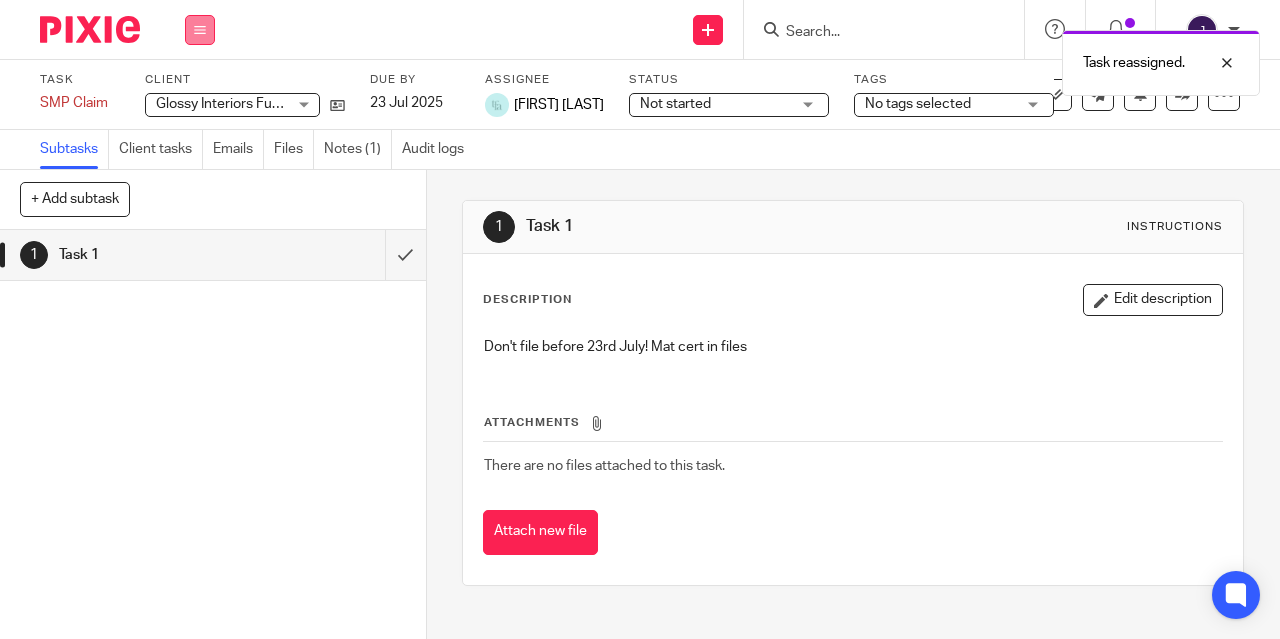 click at bounding box center (200, 30) 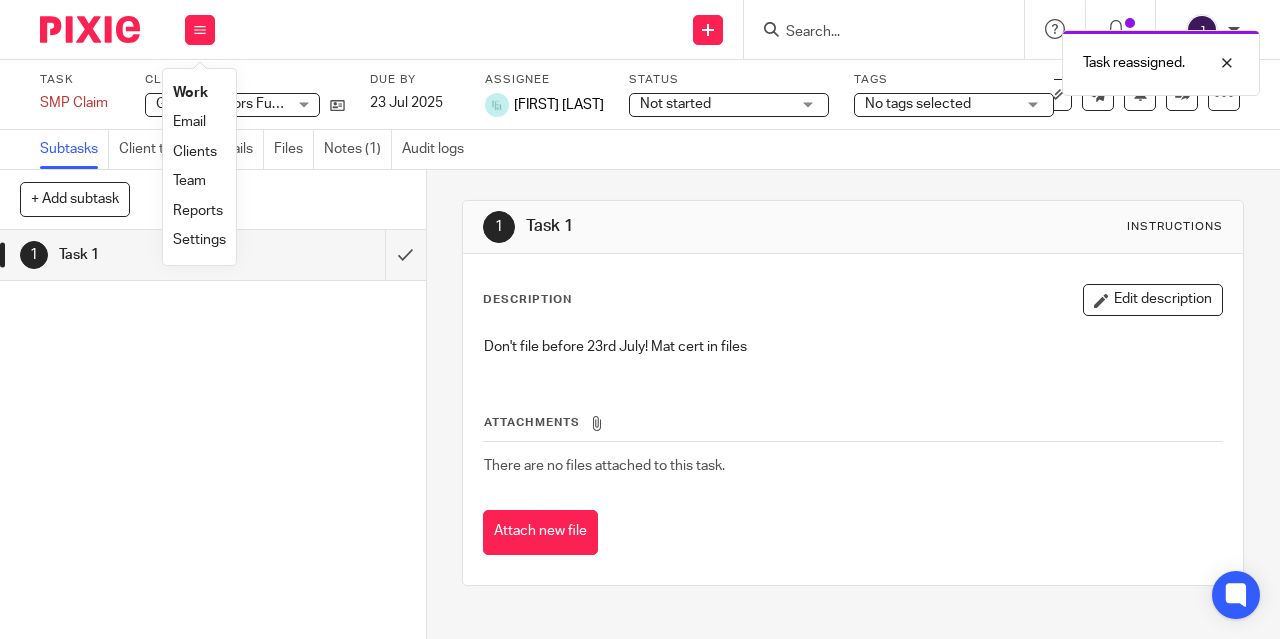click on "Work" at bounding box center [190, 93] 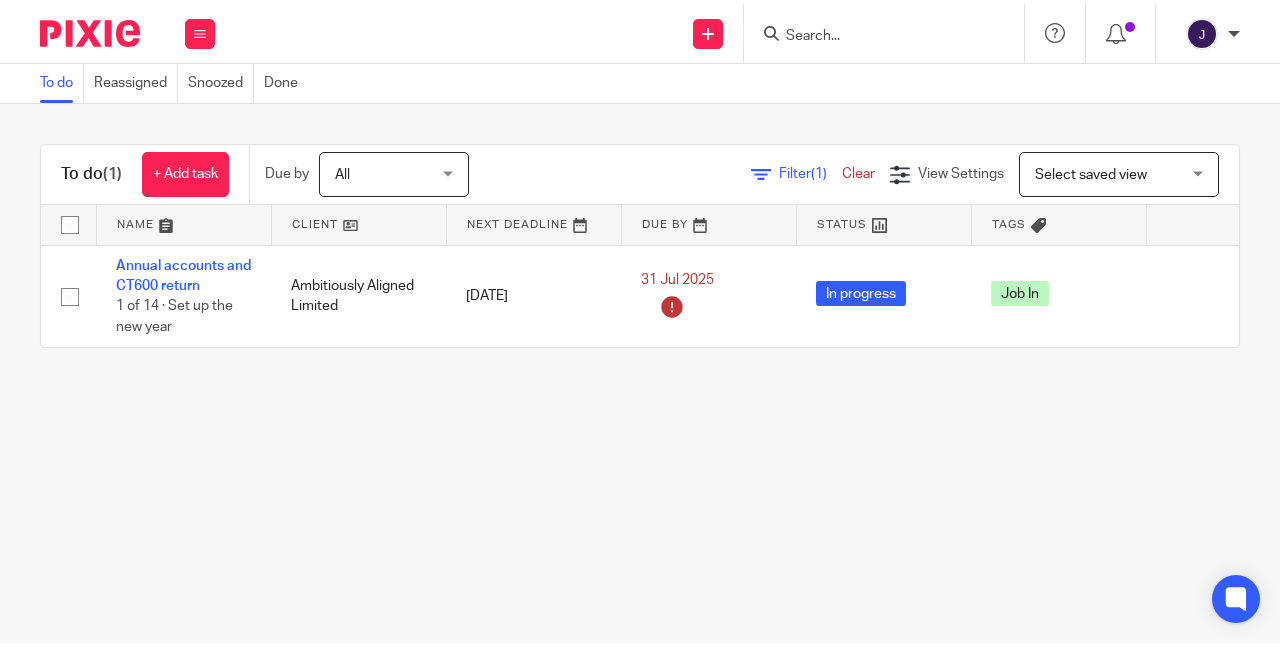 scroll, scrollTop: 0, scrollLeft: 0, axis: both 